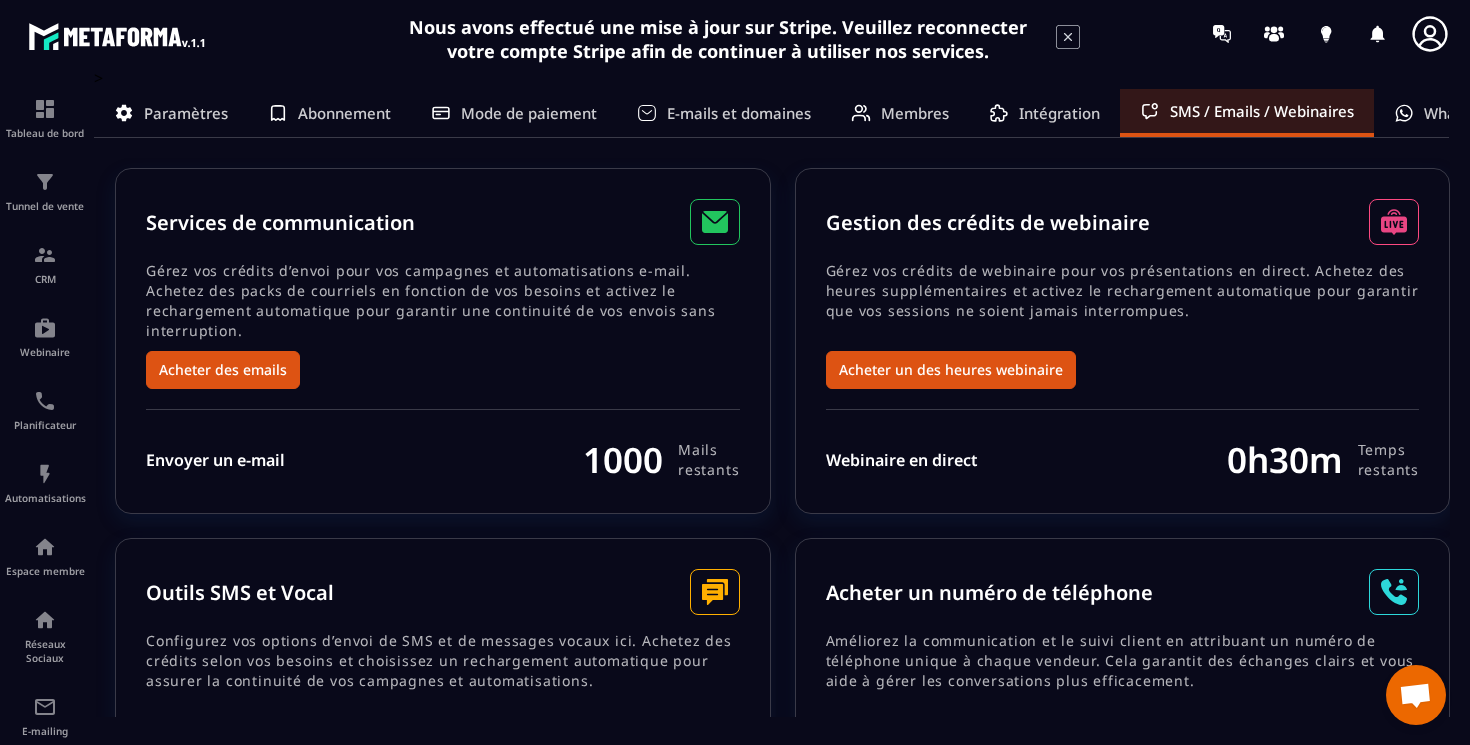 scroll, scrollTop: 0, scrollLeft: 0, axis: both 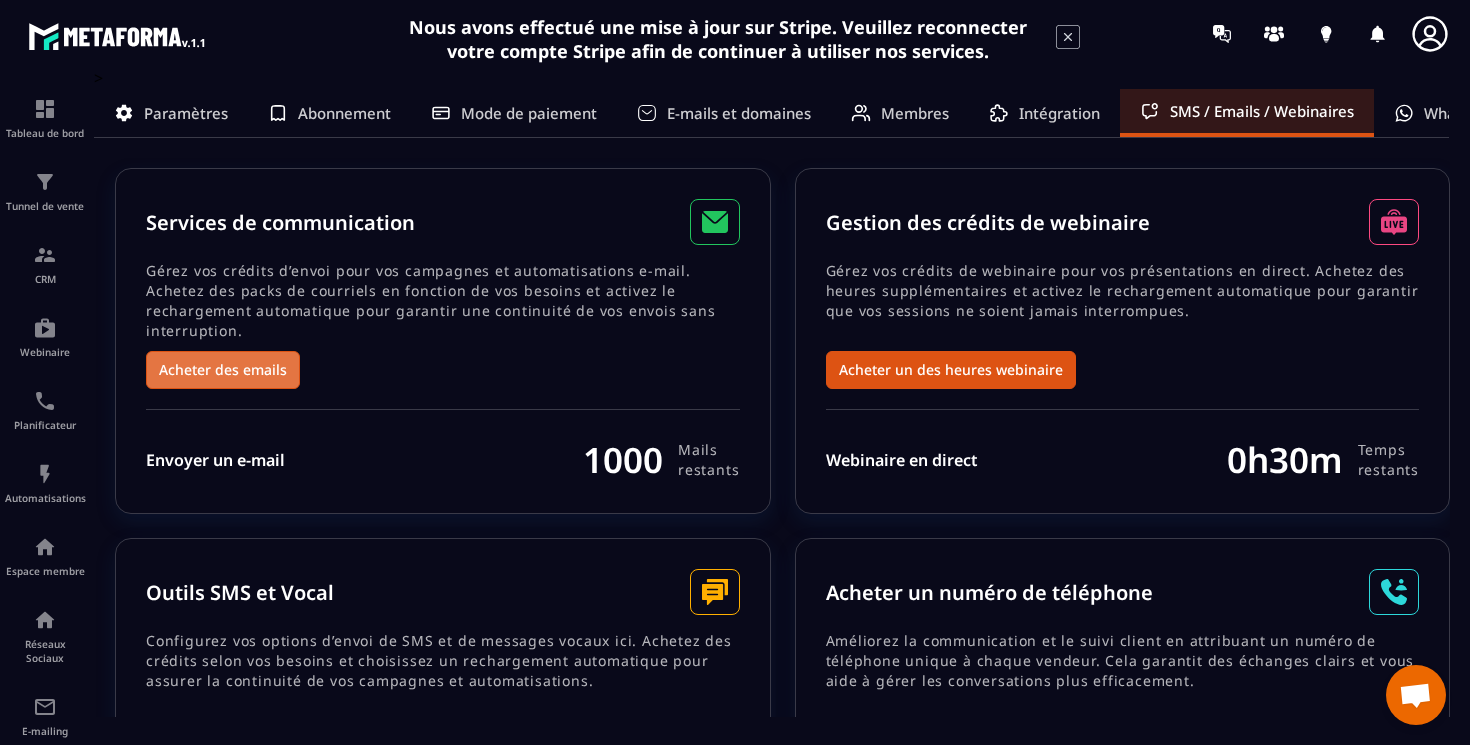click on "Acheter des emails" at bounding box center [223, 370] 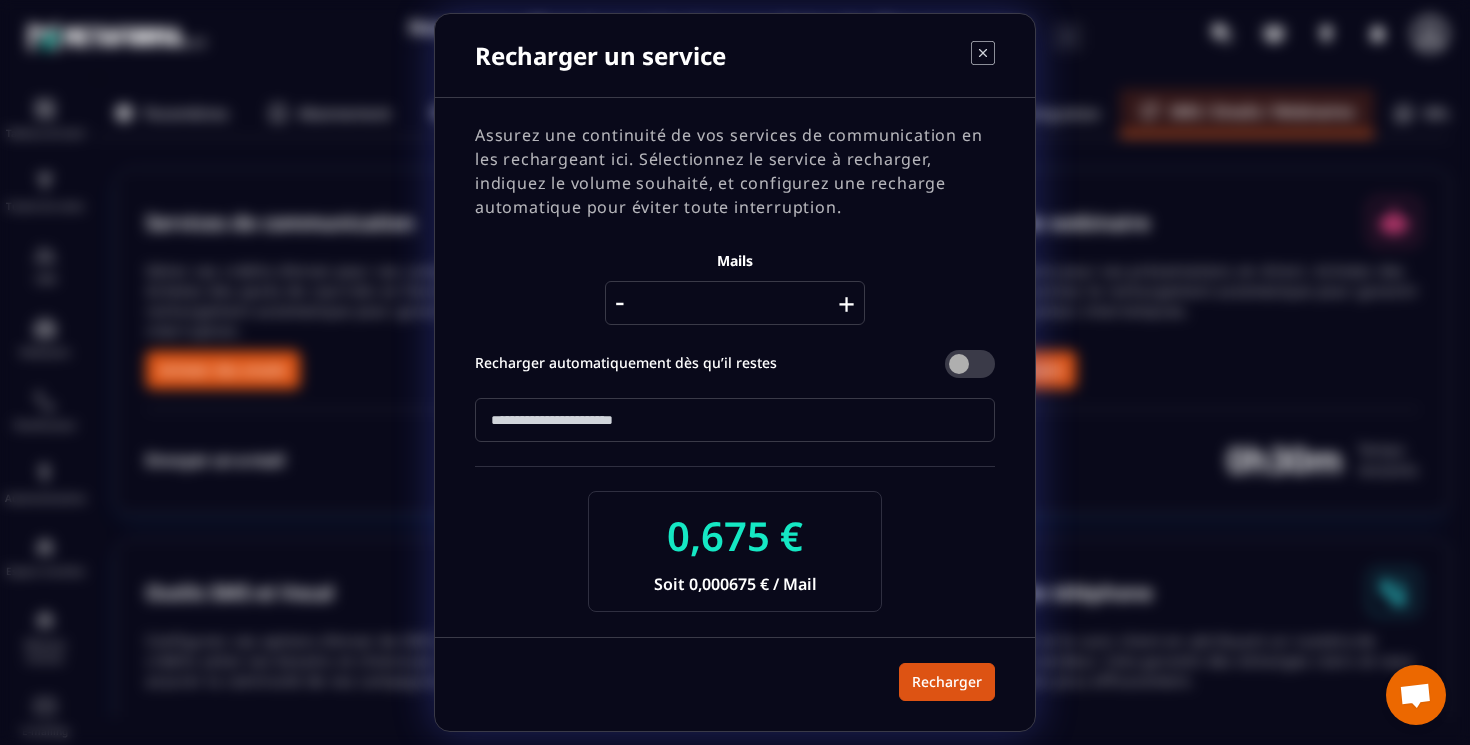 click 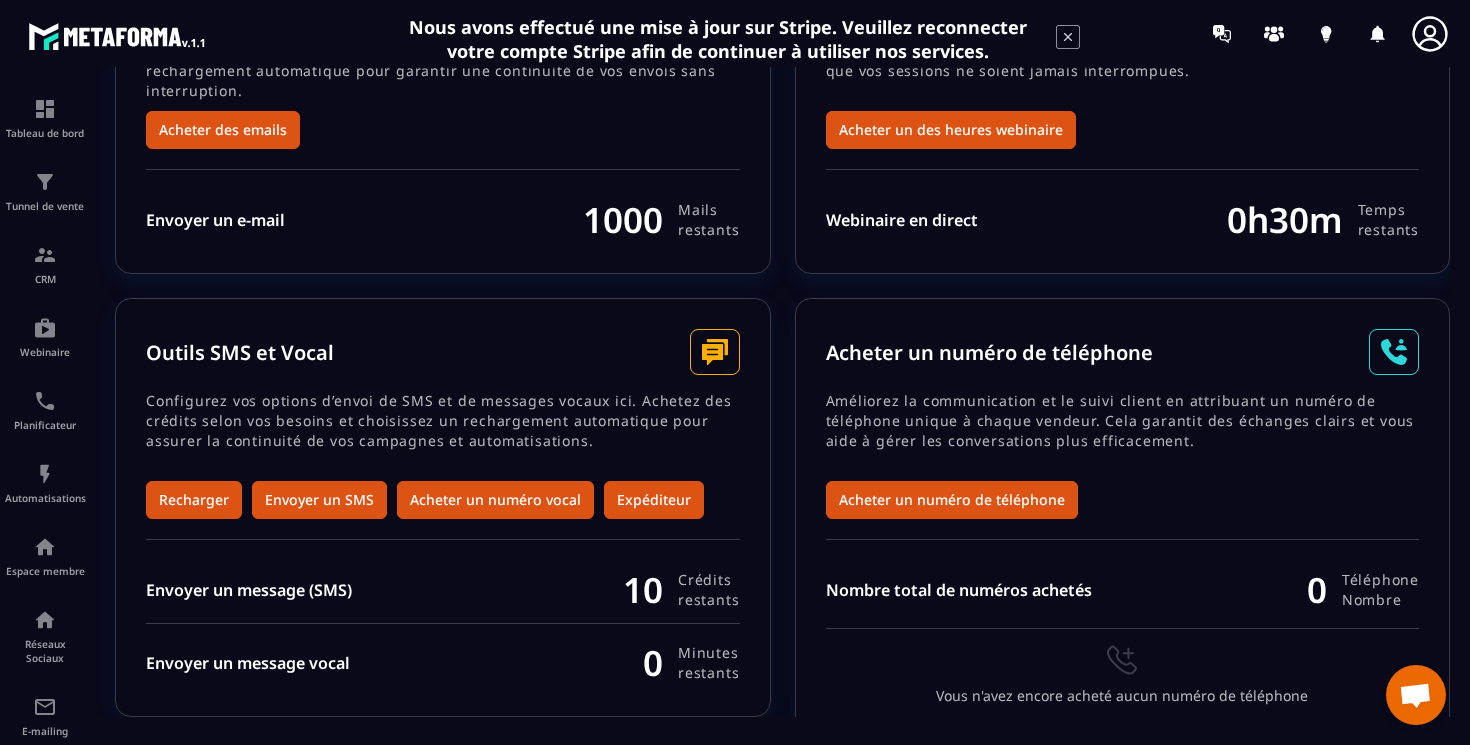 scroll, scrollTop: 259, scrollLeft: 0, axis: vertical 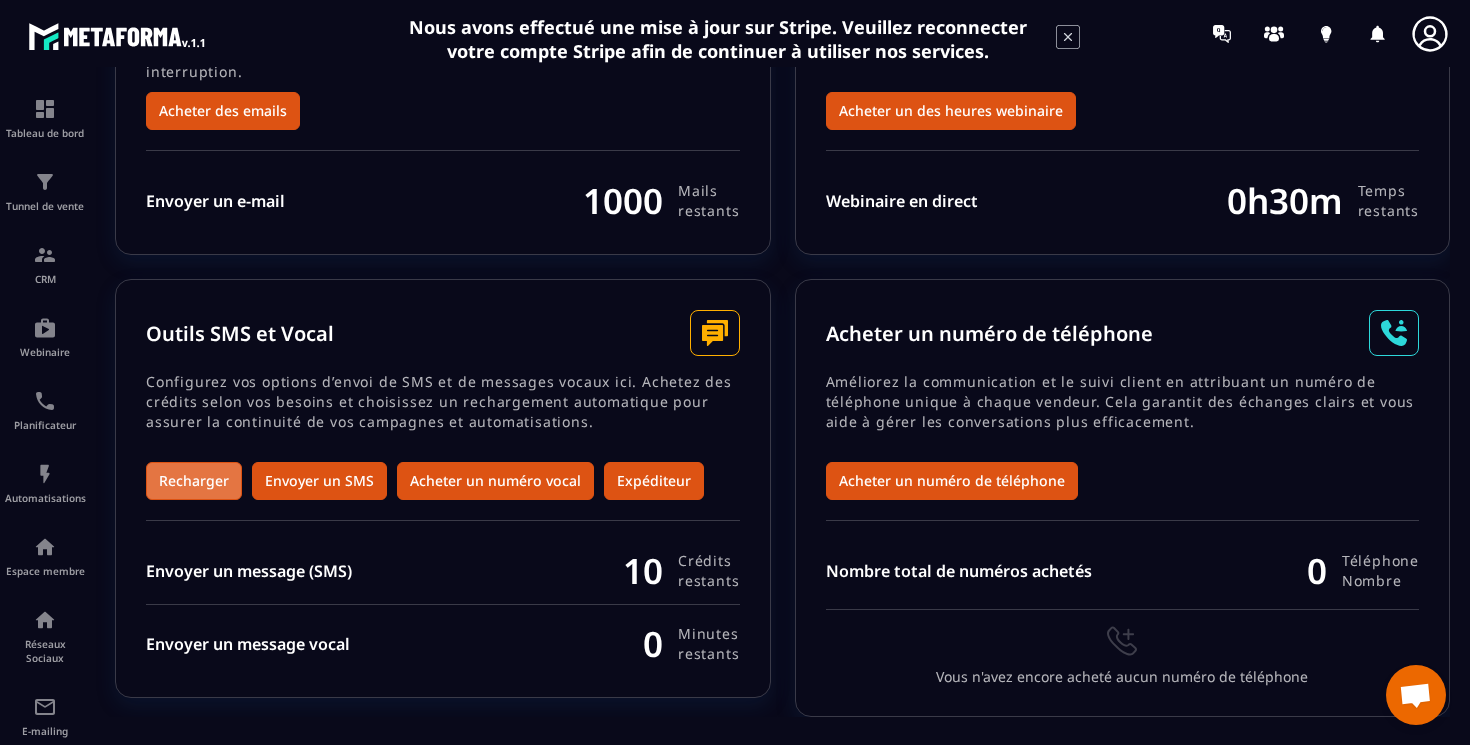 click on "Recharger" at bounding box center (194, 481) 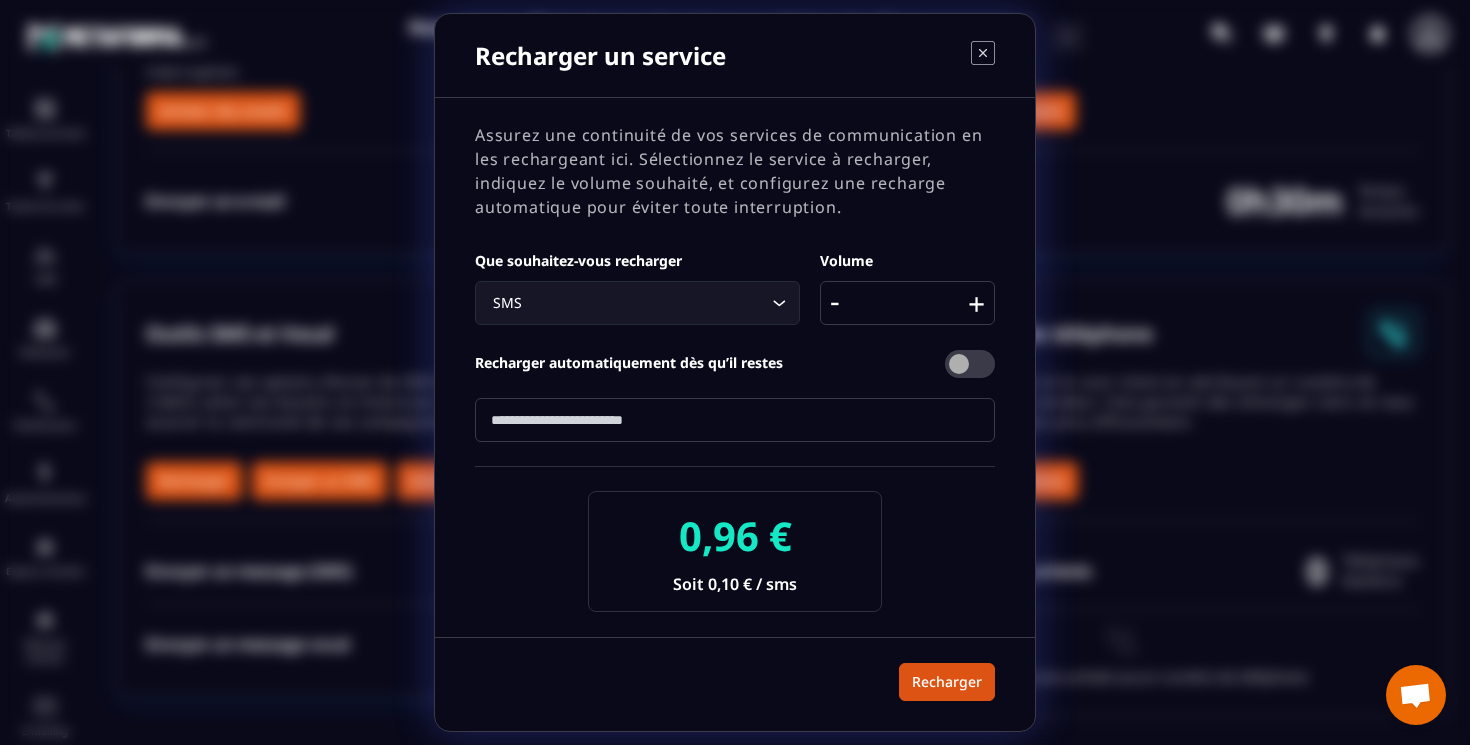 click on "Recharger un service Assurez une continuité de vos services de communication en les rechargeant ici. Sélectionnez le service à recharger, indiquez le volume souhaité, et configurez une recharge automatique pour éviter toute interruption. Que souhaitez-vous recharger SMS Loading... Volume - ** + Recharger automatiquement dès qu’il restes * ⚠️ La recharge automatique est désactivée. [PERSON_NAME] recharger manuellement afin d’éviter toute interruption de service !   0,96 € Soit 0,10 € / sms Recharger" at bounding box center [735, 372] 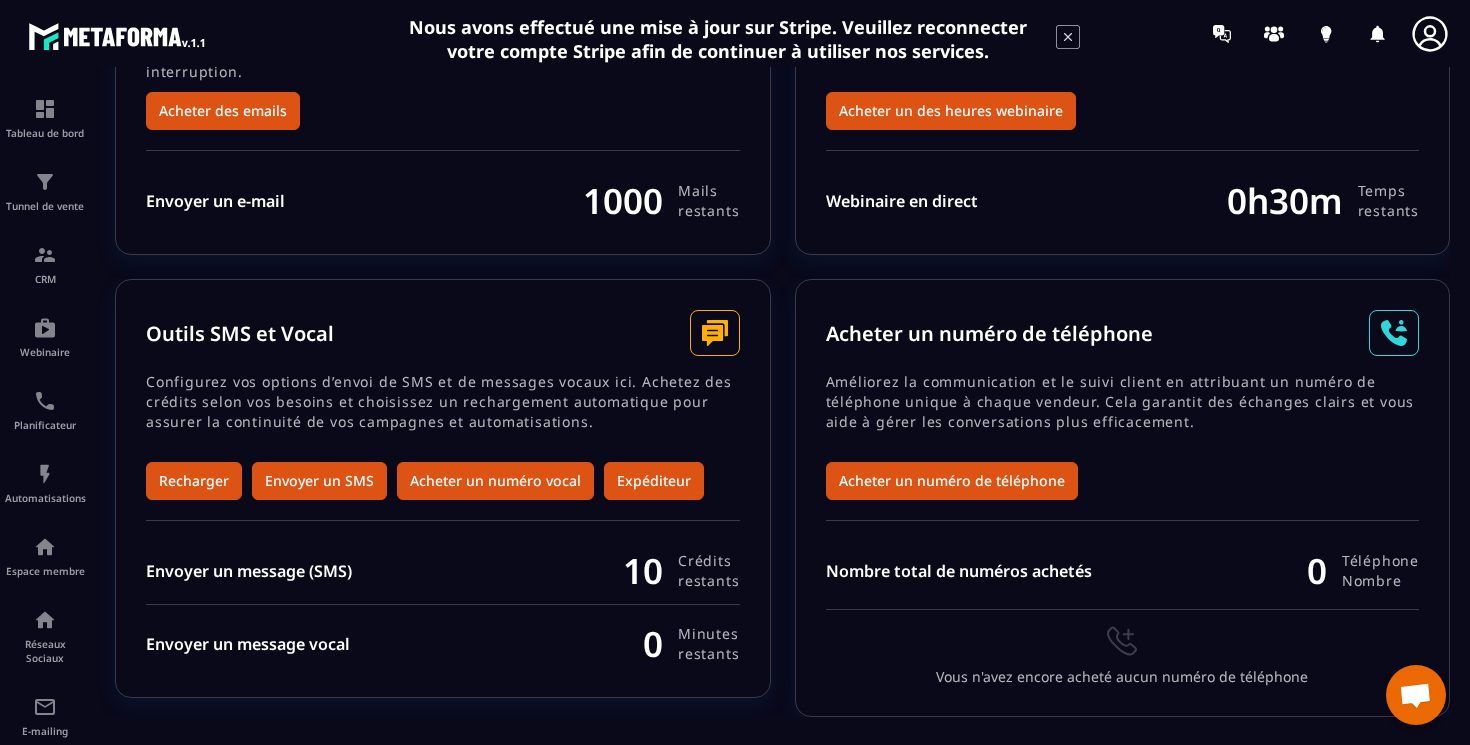 scroll, scrollTop: 0, scrollLeft: 0, axis: both 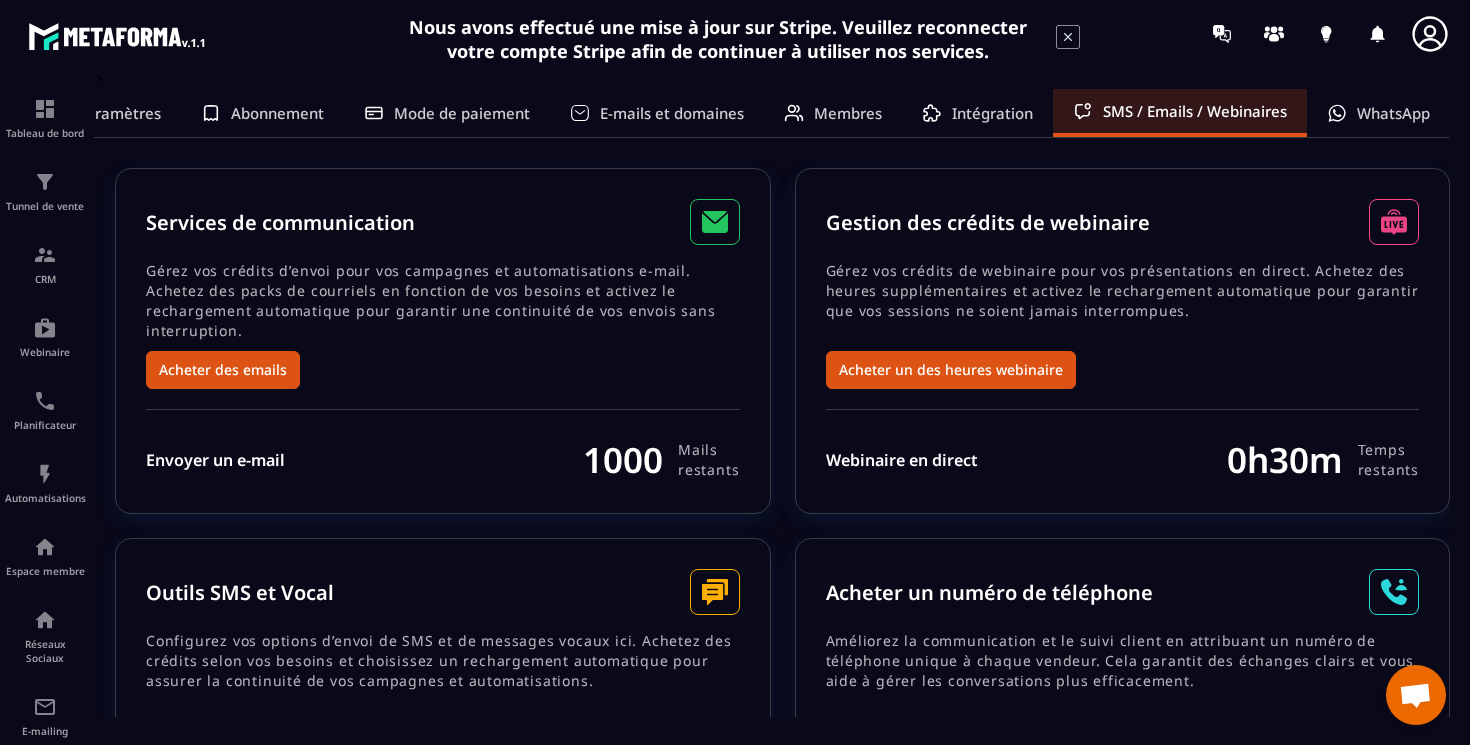 click on "WhatsApp" 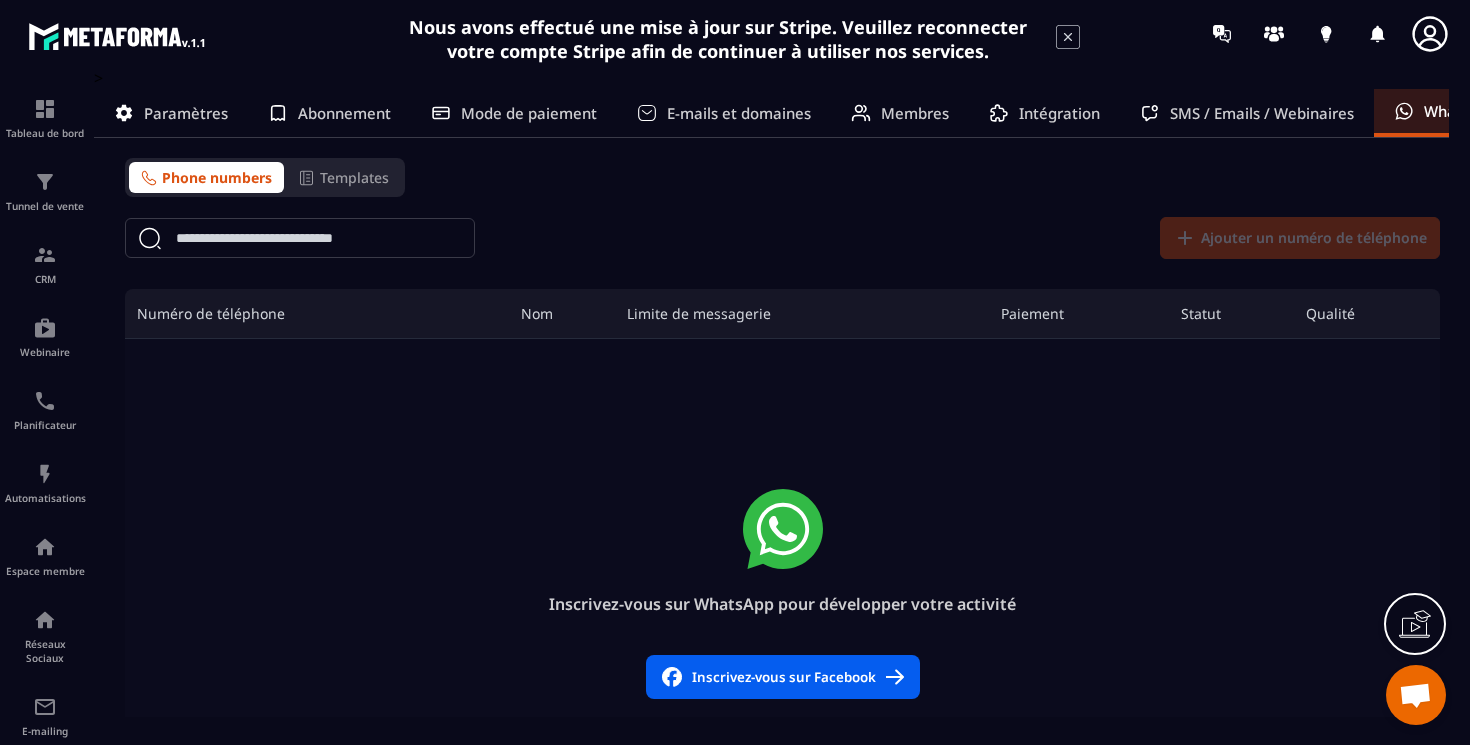 click 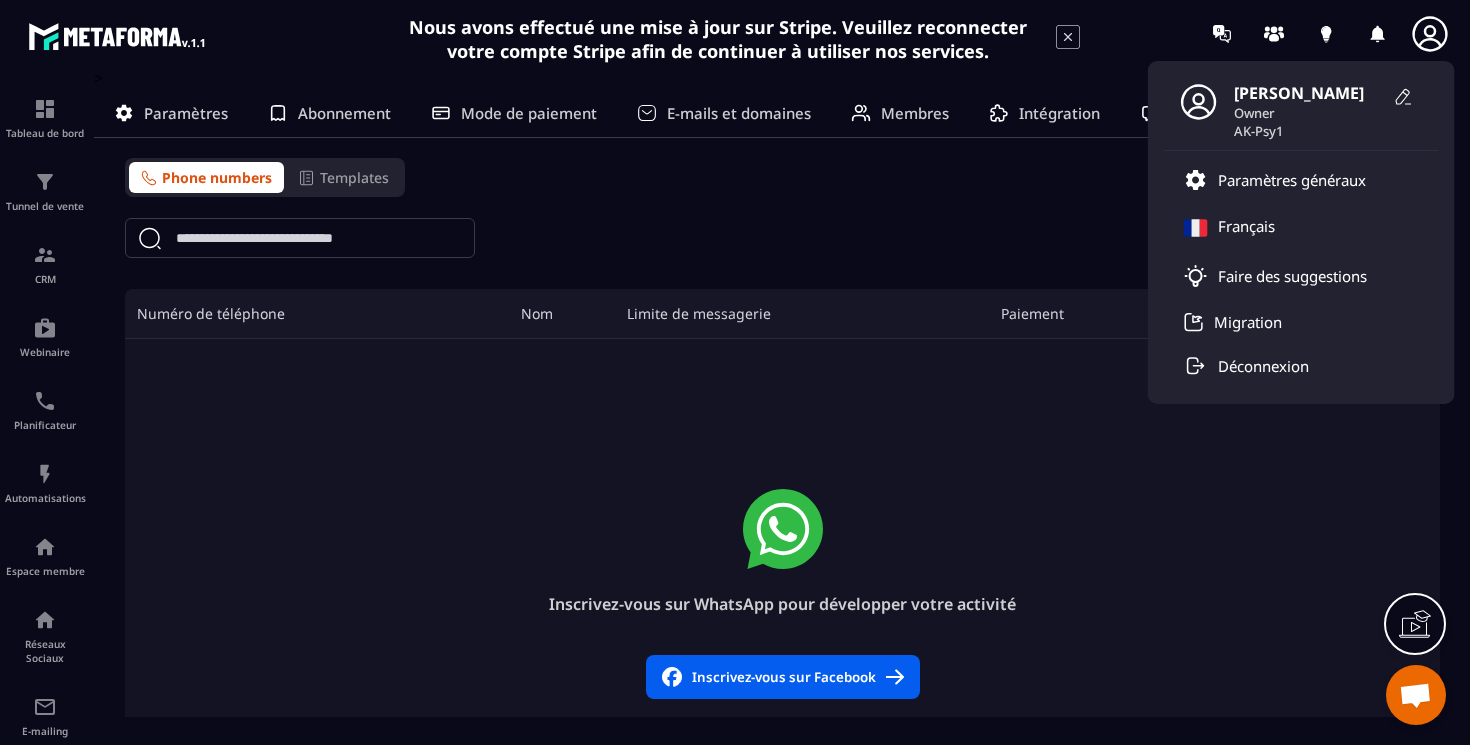 click on "Inscrivez-vous sur WhatsApp pour développer votre activité  Inscrivez-vous sur Facebook" at bounding box center (782, 594) 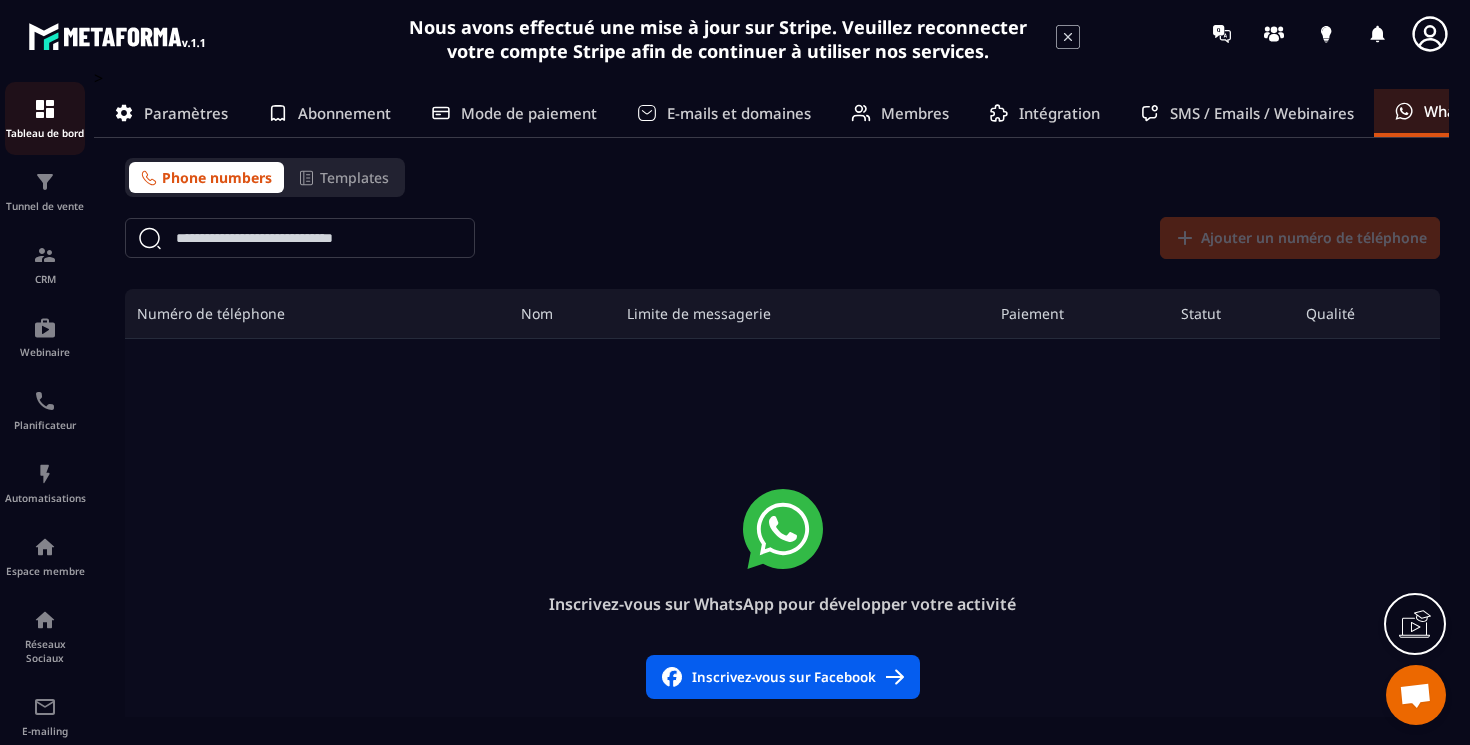 click on "Tableau de bord" at bounding box center [45, 118] 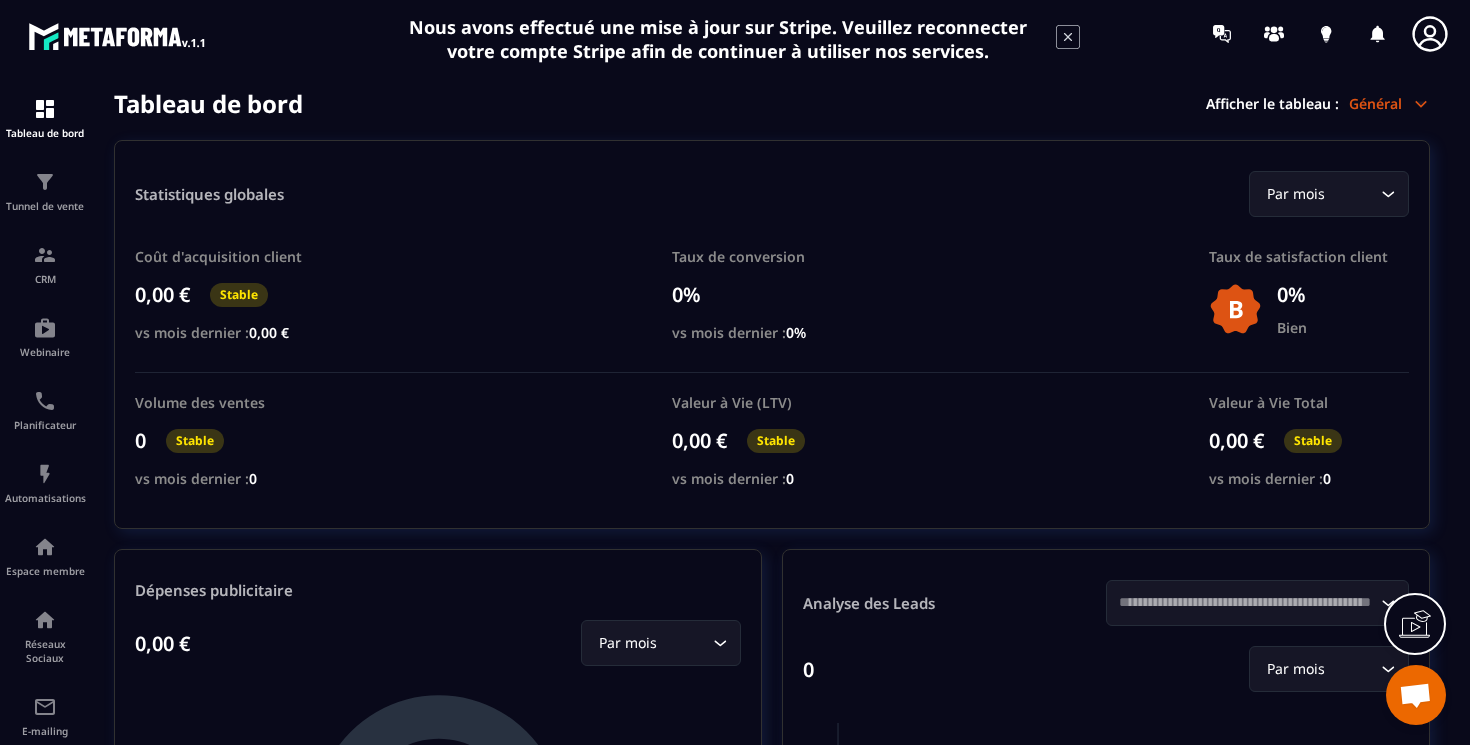 click 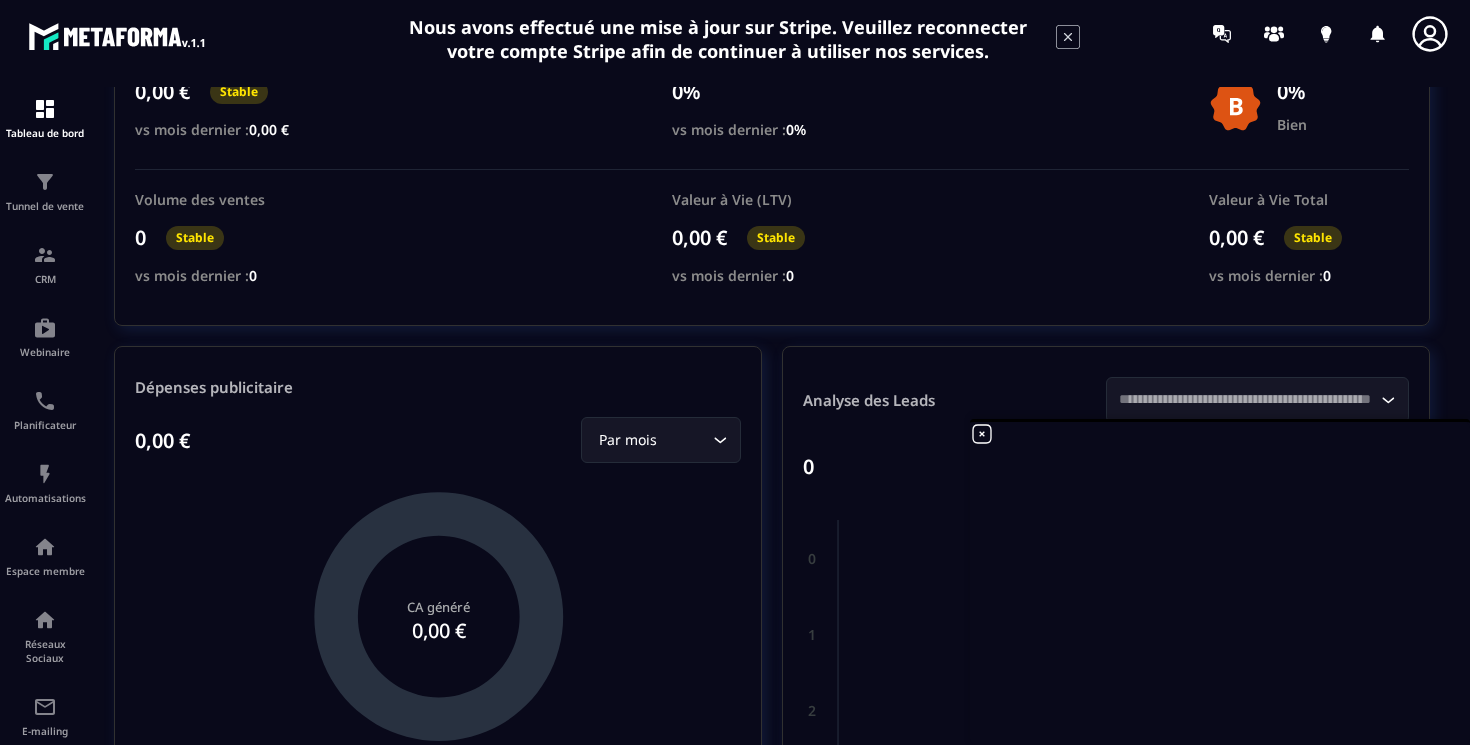 scroll, scrollTop: 0, scrollLeft: 0, axis: both 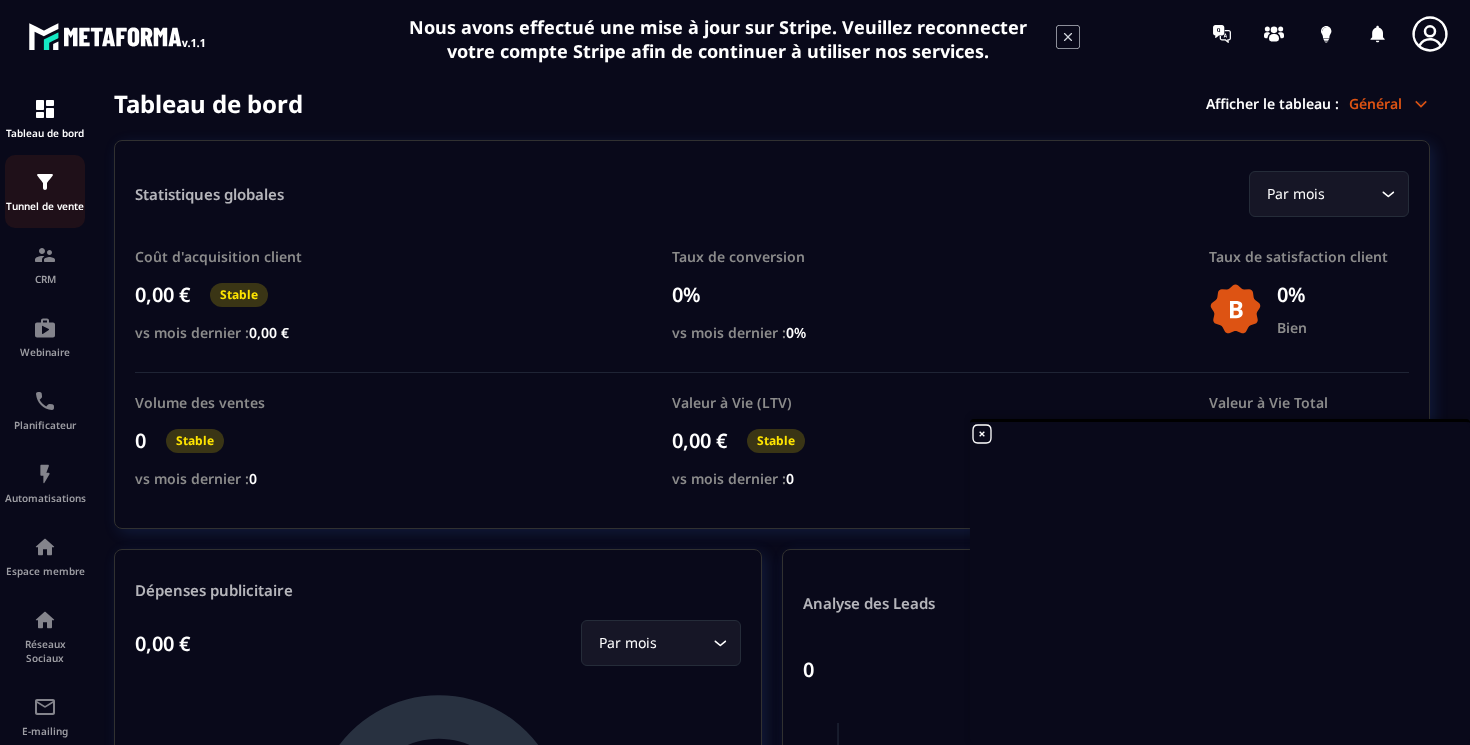 click at bounding box center (45, 182) 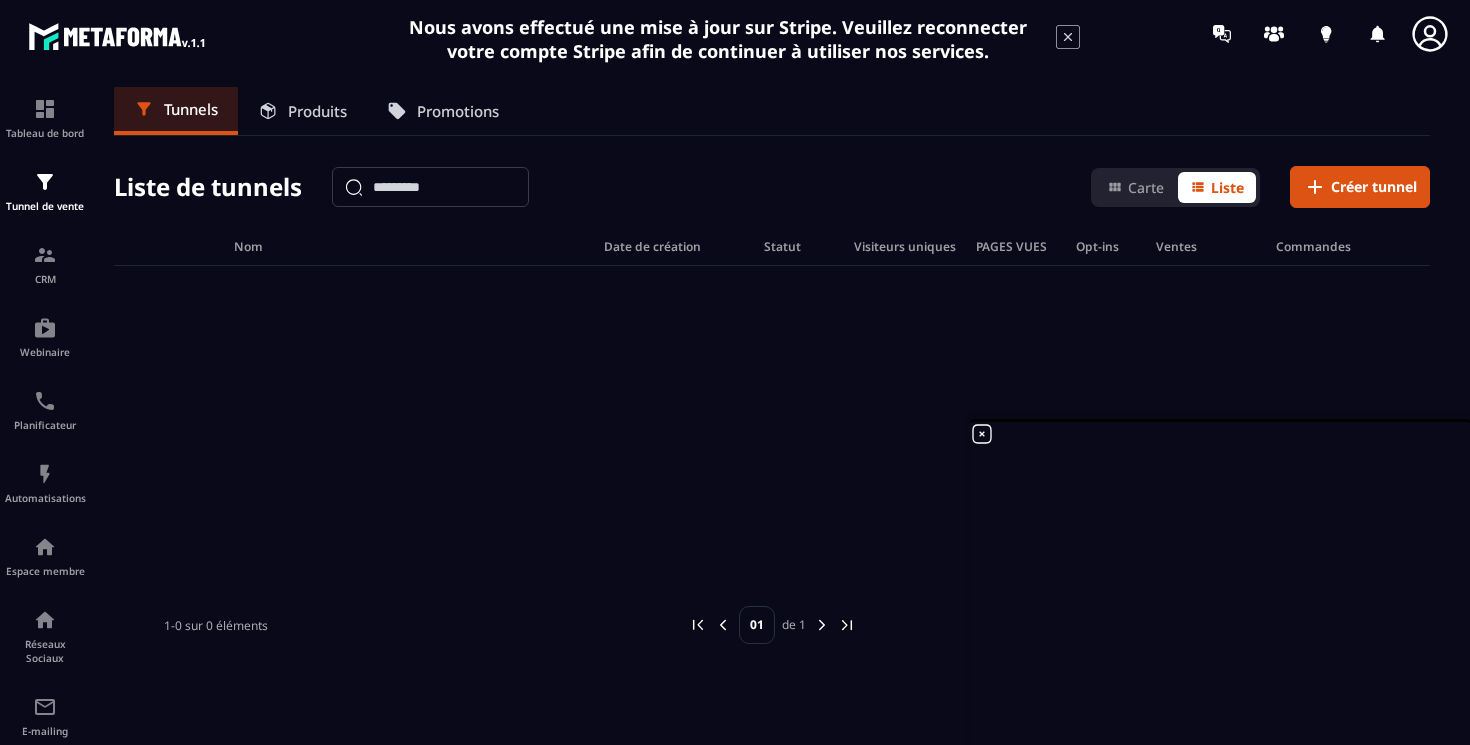 click at bounding box center [772, 416] 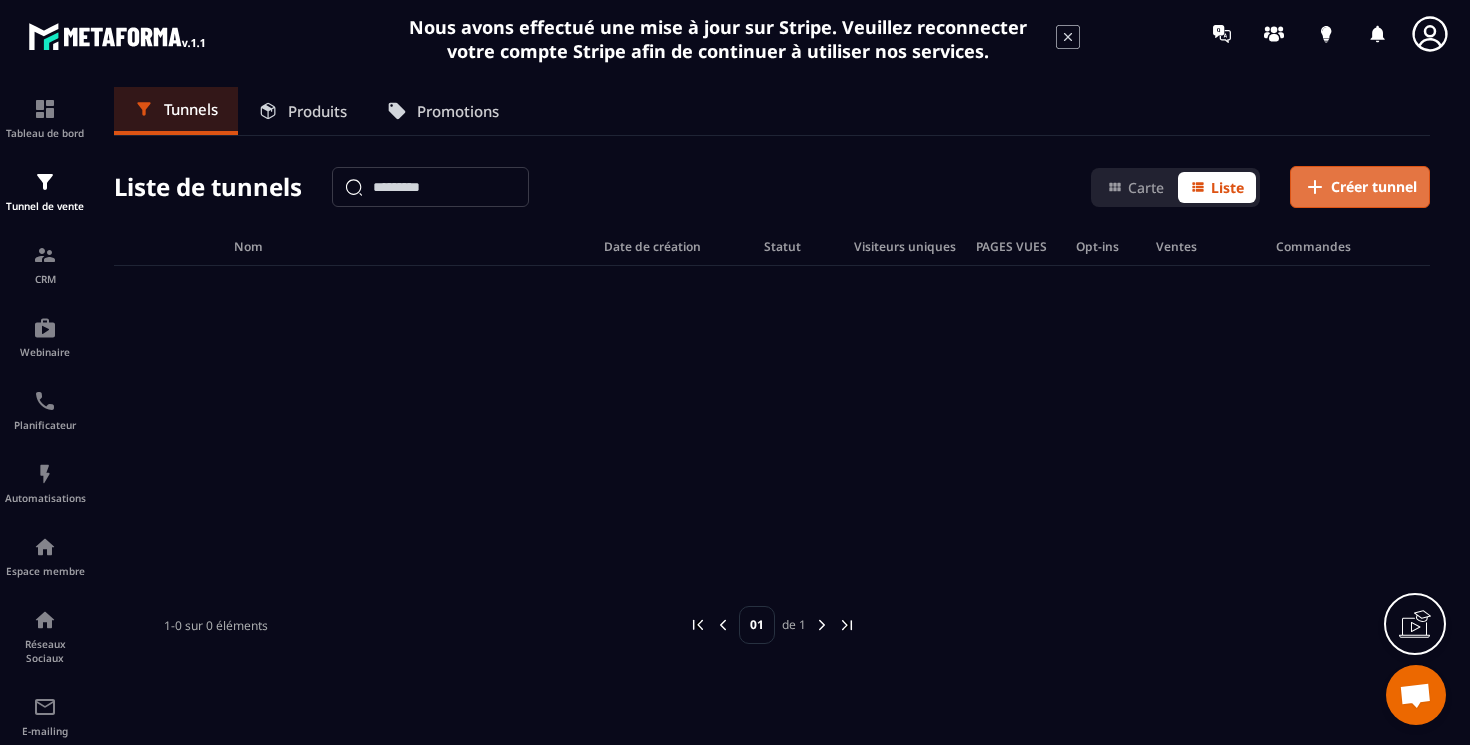 click on "Créer tunnel" at bounding box center [1374, 187] 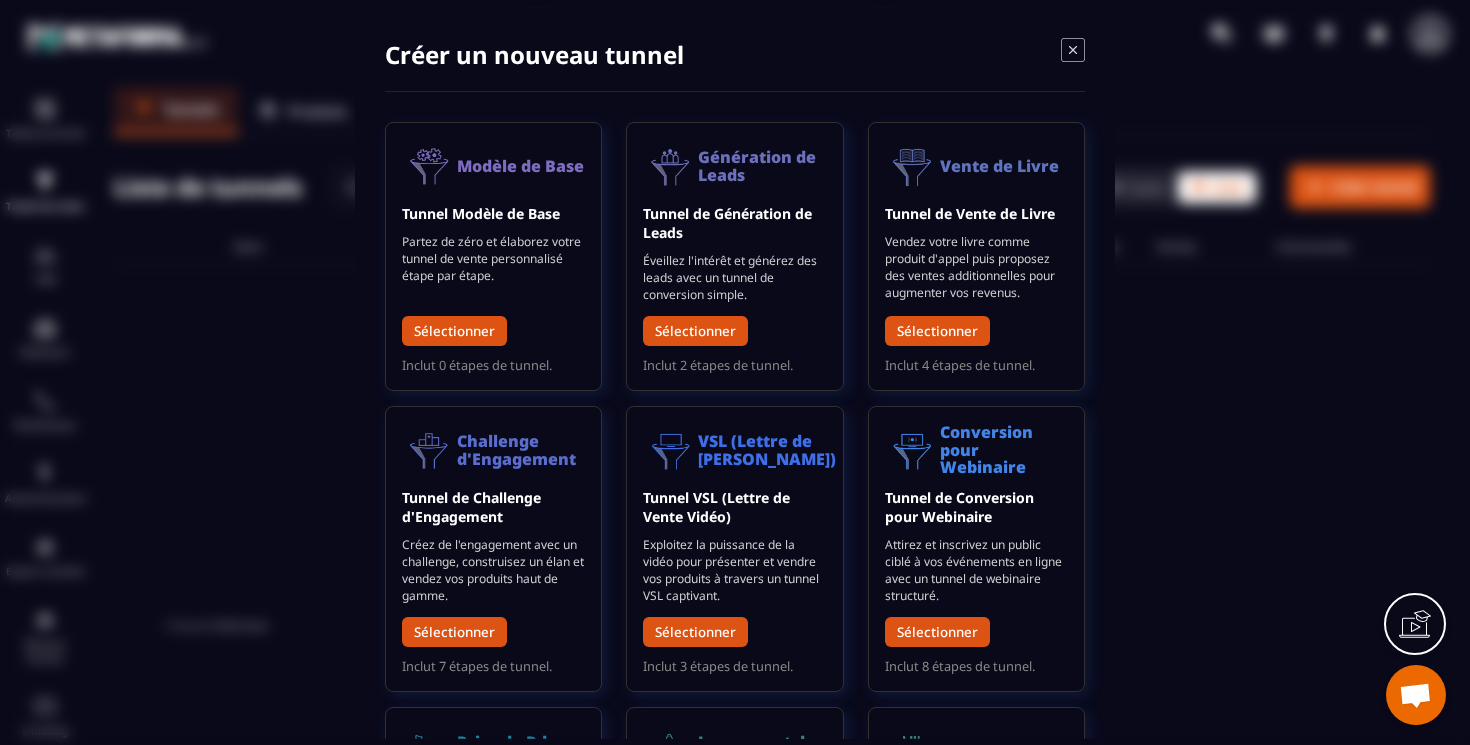click on "Créer un nouveau tunnel" at bounding box center (534, 53) 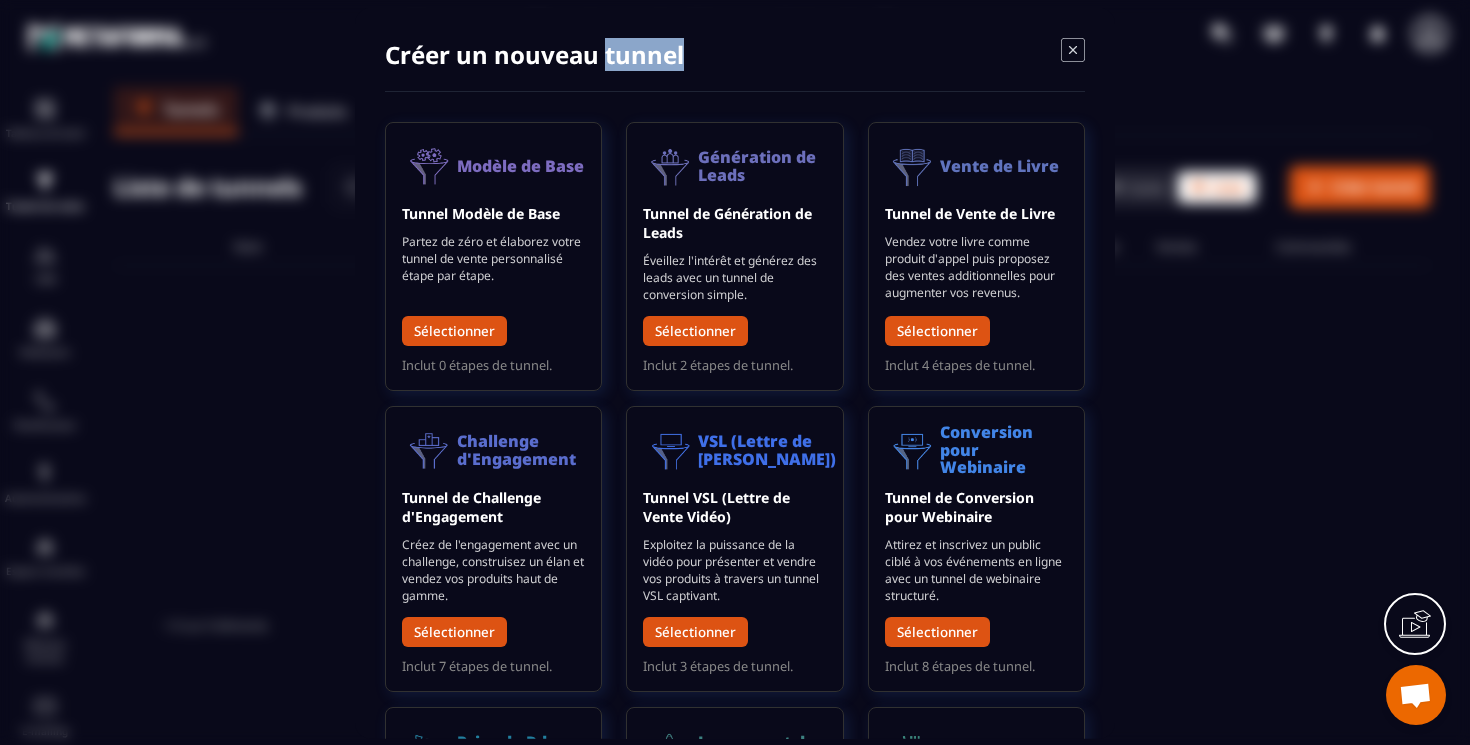 click on "Créer un nouveau tunnel" at bounding box center (534, 53) 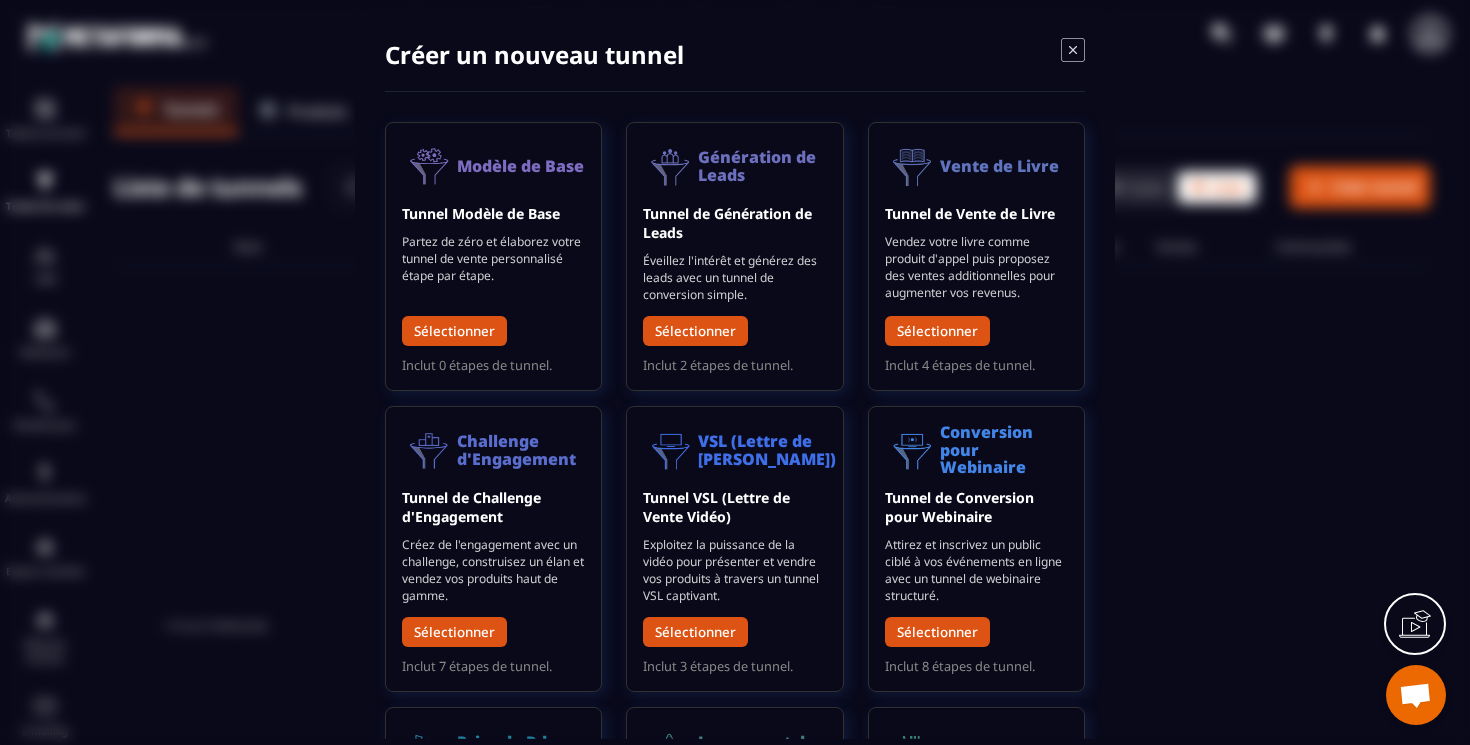 click on "Créer un nouveau tunnel Modèle de Base Tunnel Modèle de Base Partez de zéro et élaborez votre tunnel de vente personnalisé étape par étape. Sélectionner Inclut 0 étapes de tunnel.  Génération de Leads Tunnel de Génération de Leads Éveillez l'intérêt et générez des leads avec un tunnel de conversion simple. Sélectionner Inclut 2 étapes de tunnel.  Vente de Livre Tunnel de Vente de Livre Vendez votre livre comme produit d'appel puis proposez des ventes additionnelles pour augmenter vos revenus. Sélectionner Inclut 4 étapes de tunnel.  Challenge d'Engagement Tunnel de Challenge d'Engagement Créez de l'engagement avec un challenge, construisez un élan et vendez vos produits haut de gamme. Sélectionner Inclut 7 étapes de tunnel.  VSL (Lettre de Vente Vidéo) Tunnel VSL (Lettre de Vente Vidéo) Exploitez la puissance de la vidéo pour présenter et vendre vos produits à travers un tunnel VSL captivant. Sélectionner Inclut 3 étapes de tunnel.  Conversion pour Webinaire Sélectionner" at bounding box center [735, 372] 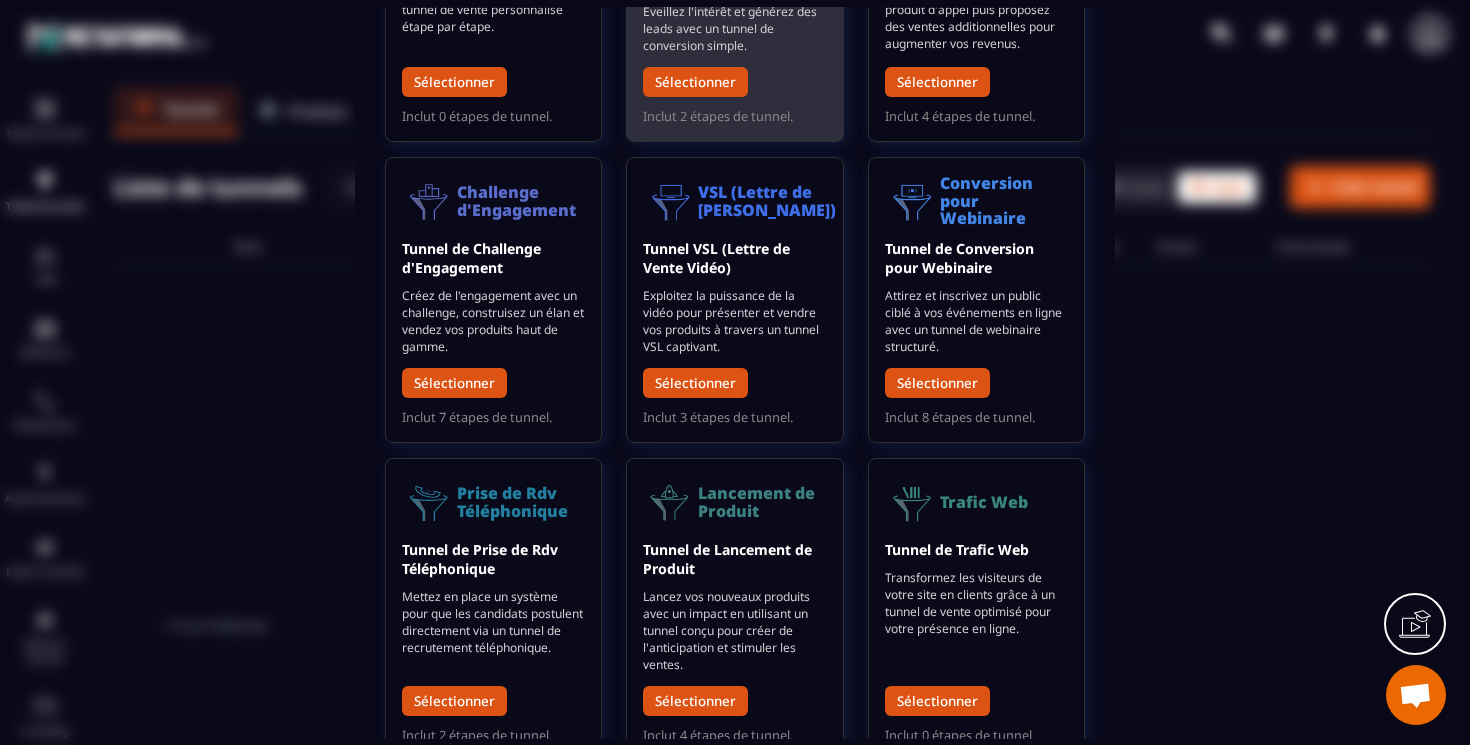 scroll, scrollTop: 309, scrollLeft: 0, axis: vertical 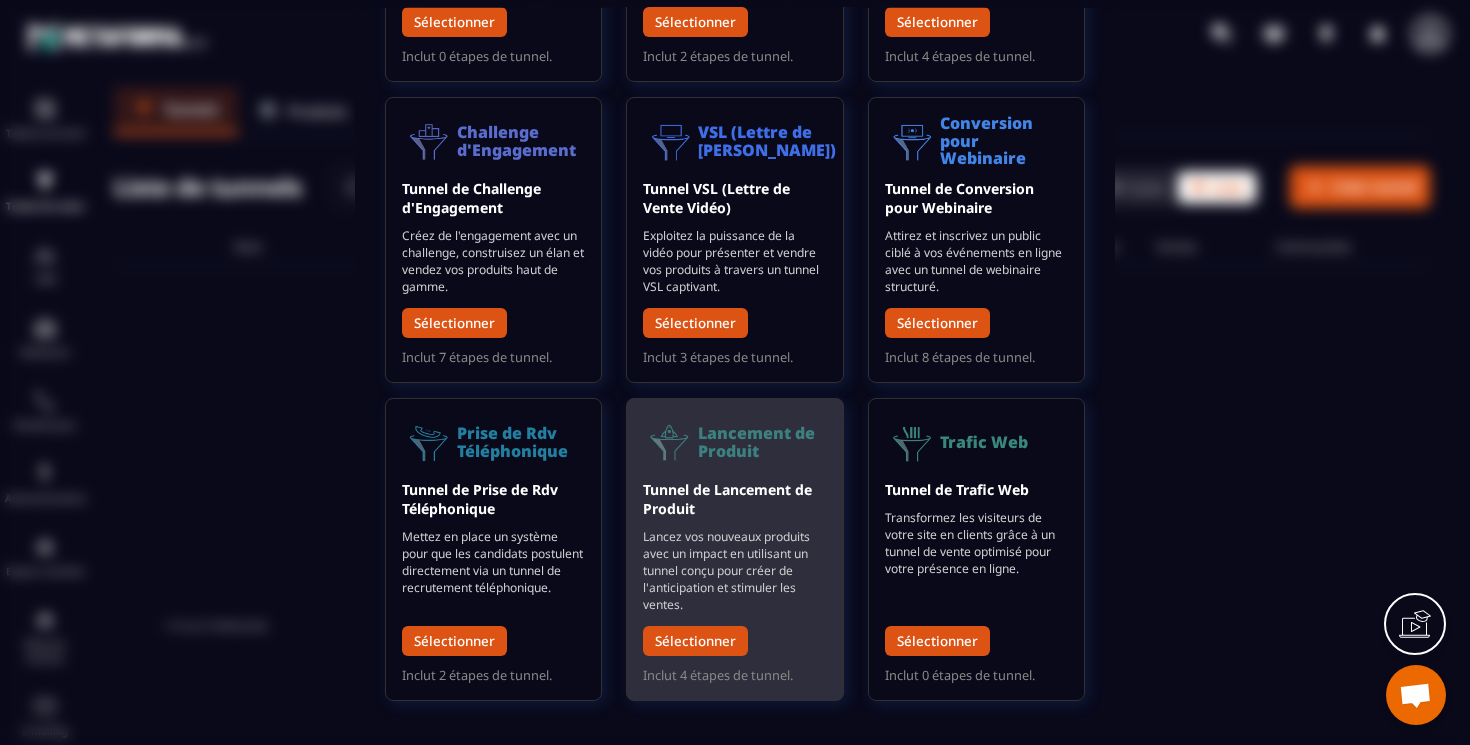 click on "Lancement de Produit" at bounding box center [762, 441] 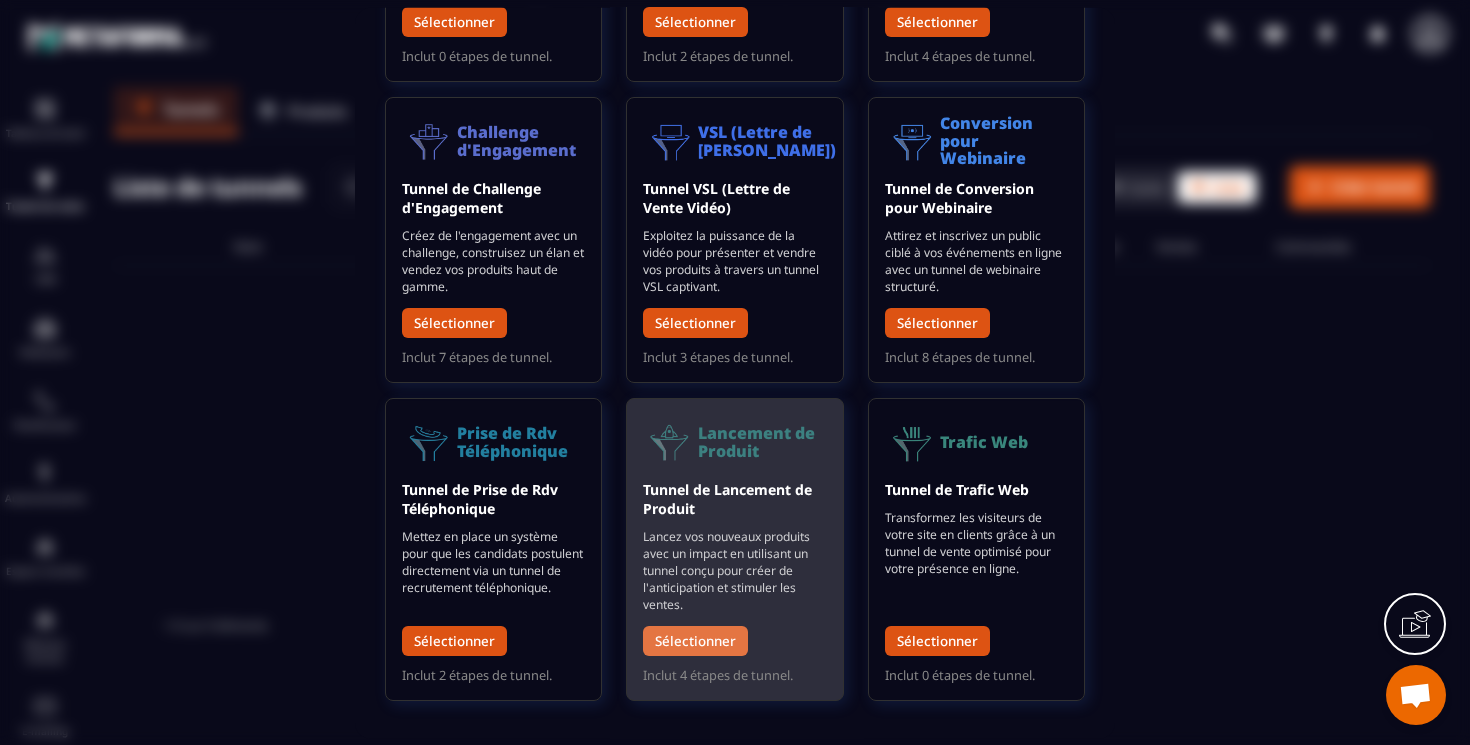 click on "Sélectionner" at bounding box center [695, 640] 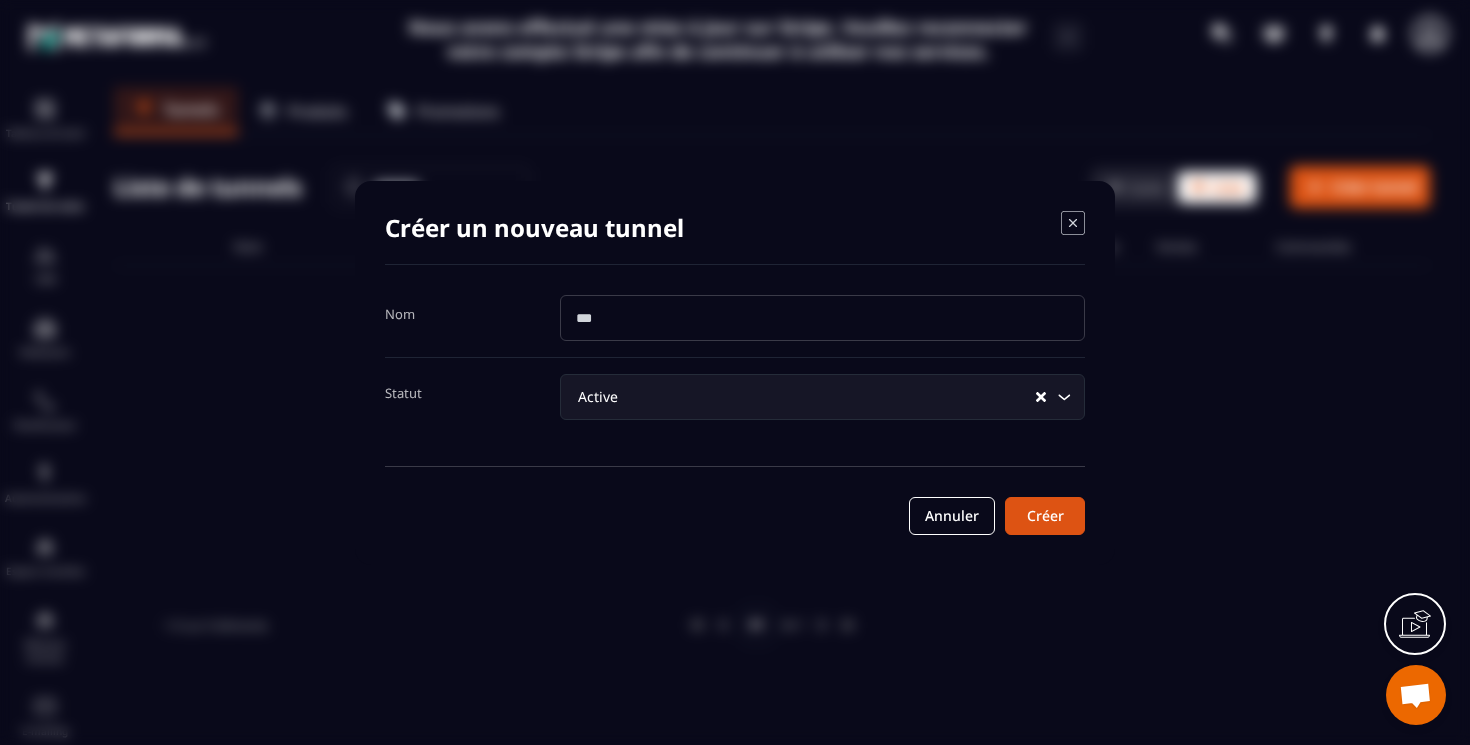 click at bounding box center (822, 318) 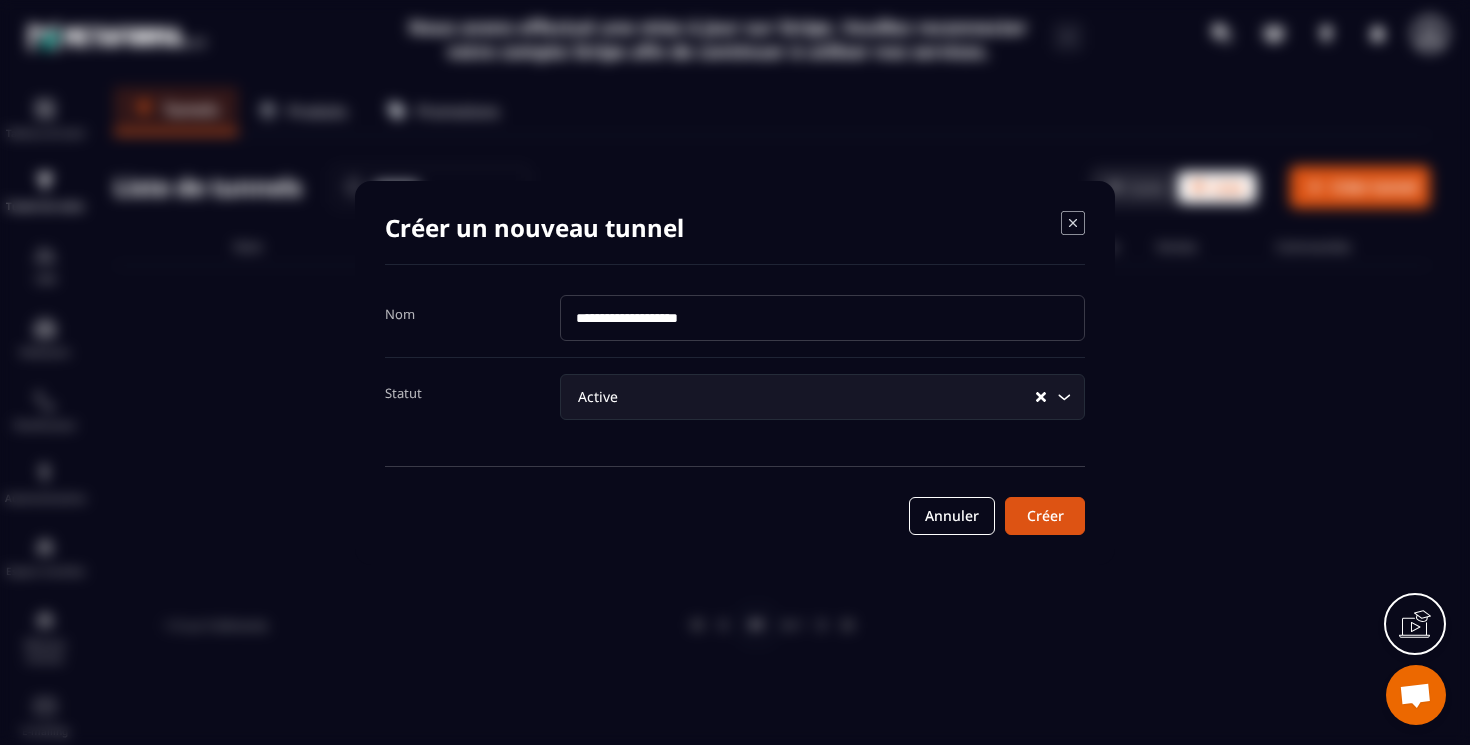 type on "**********" 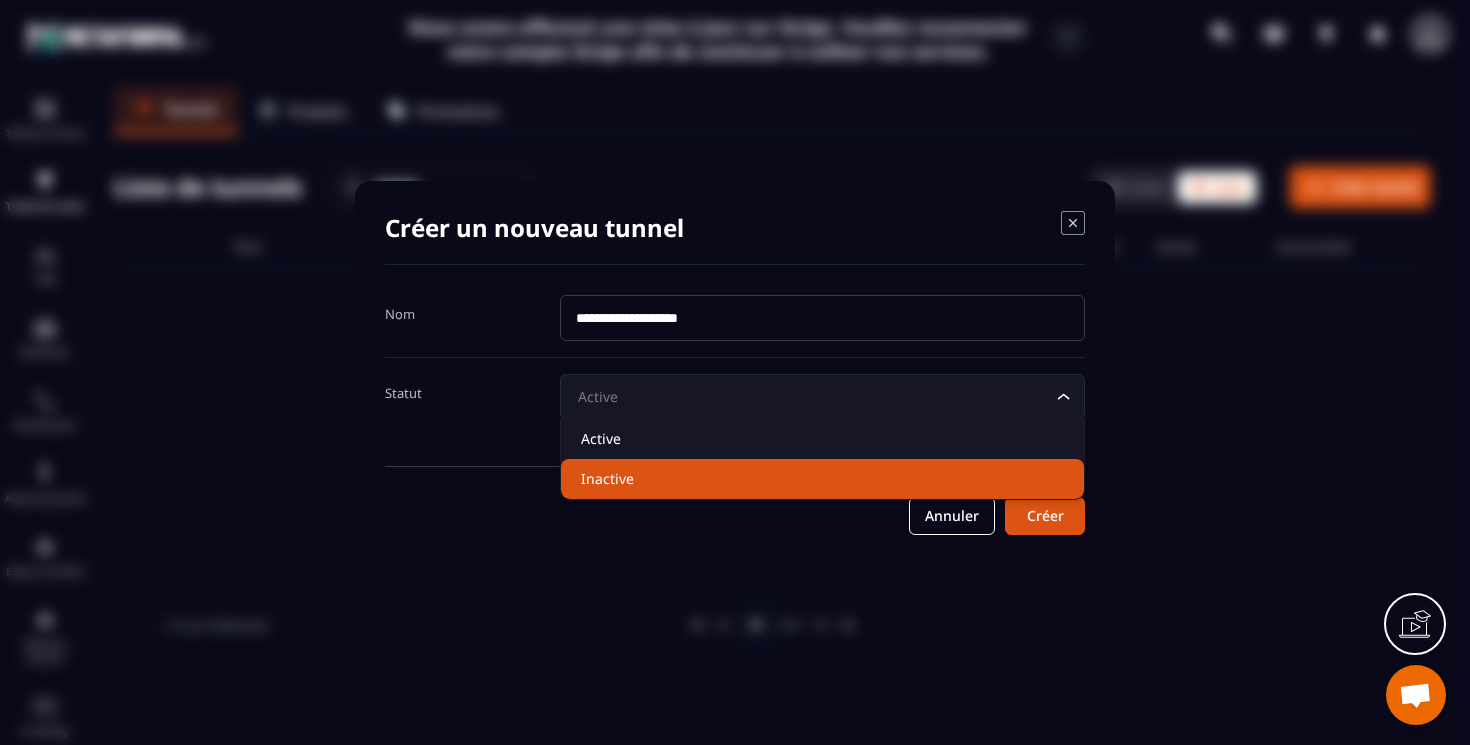 click on "Inactive" 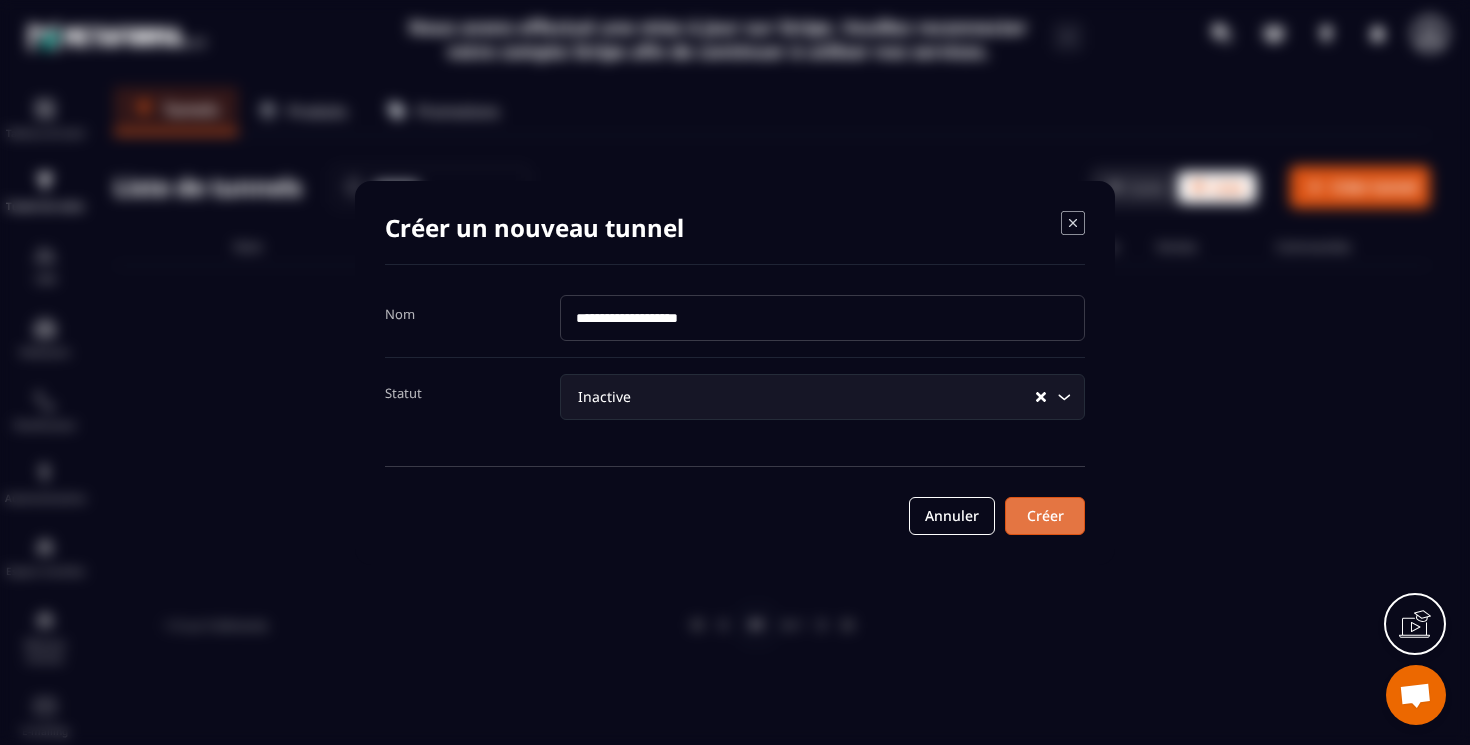 click on "Créer" at bounding box center (1045, 516) 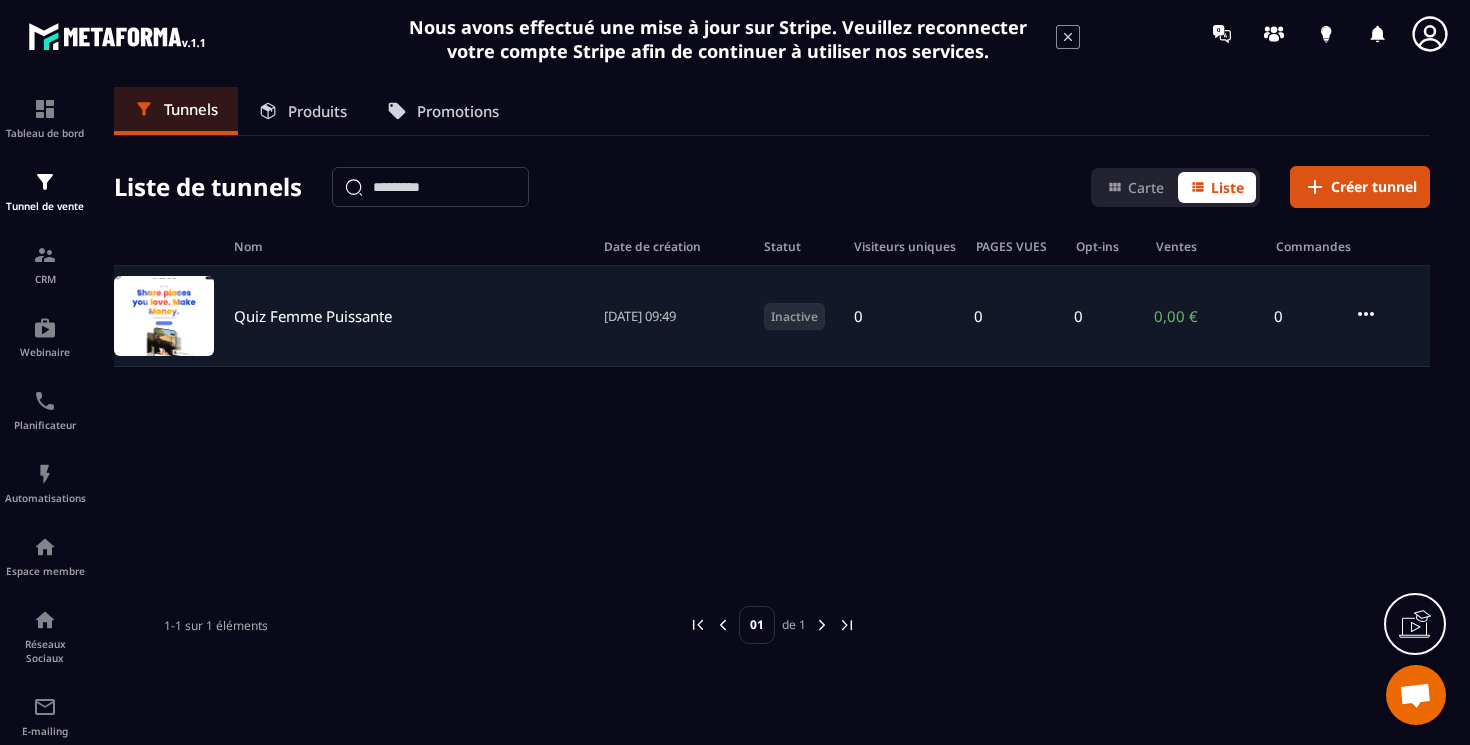 click 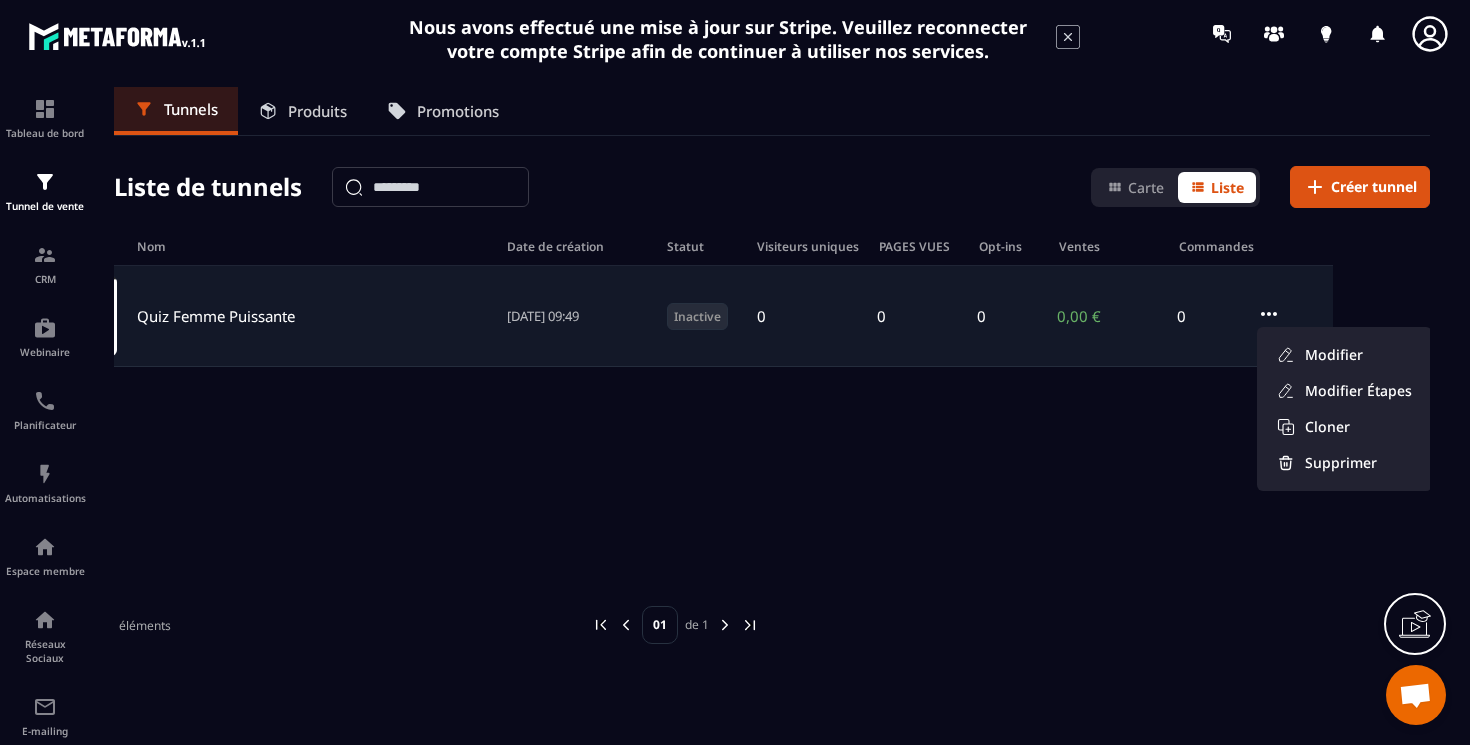 scroll, scrollTop: 0, scrollLeft: 0, axis: both 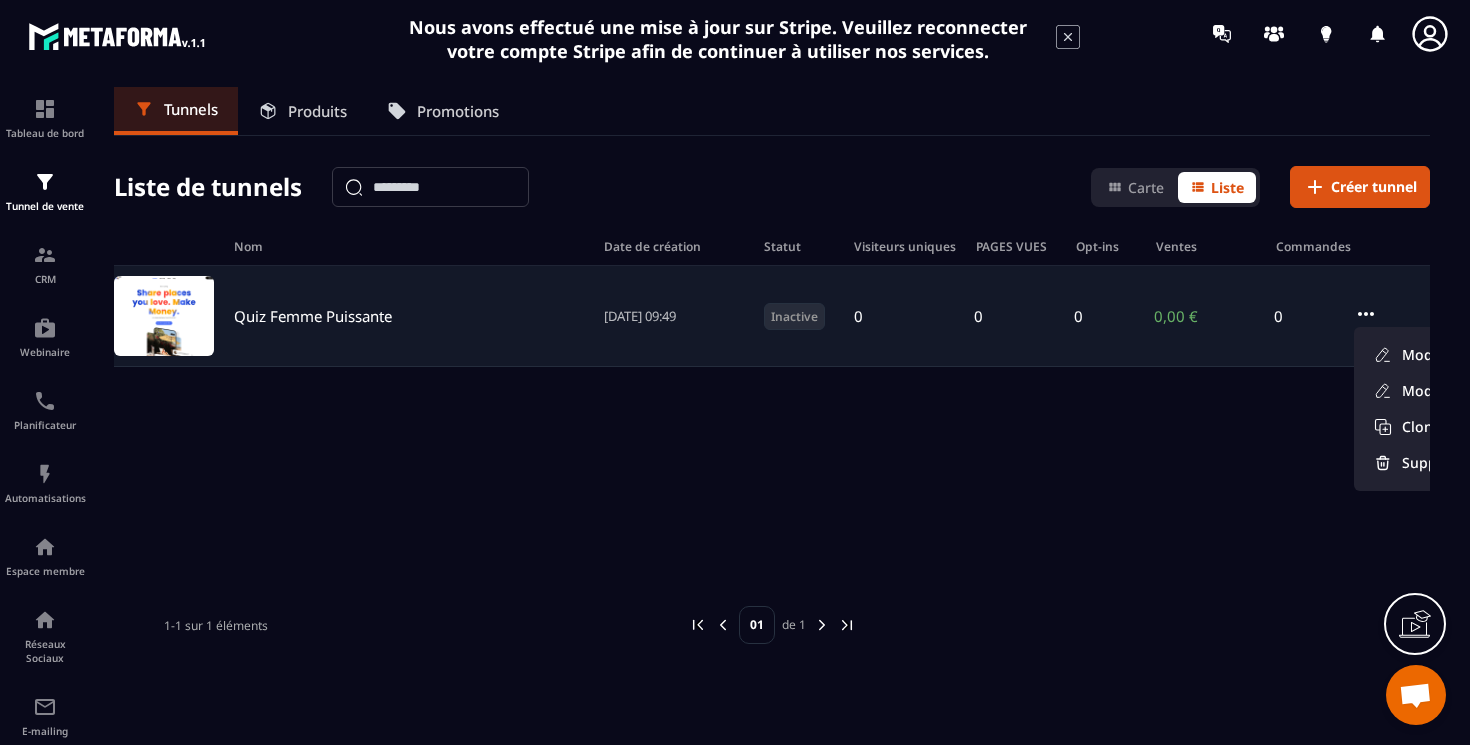 click on "Quiz Femme Puissante" at bounding box center [313, 316] 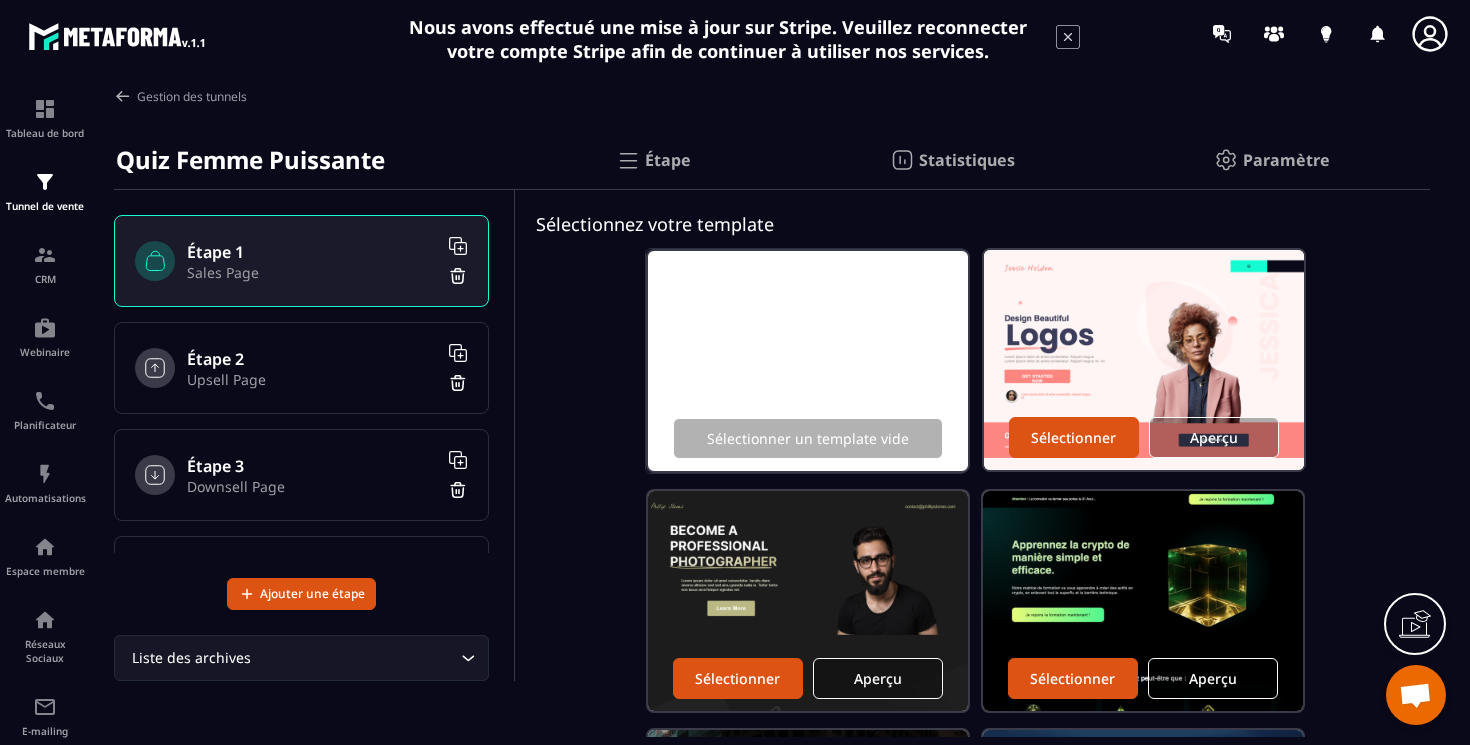 click on "Sélectionnez votre template Sélectionner un template vide Sélectionner Aperçu Sélectionner Aperçu Sélectionner Aperçu Sélectionner Aperçu Sélectionner Aperçu Sélectionner Aperçu Sélectionner Aperçu Sélectionner Aperçu" 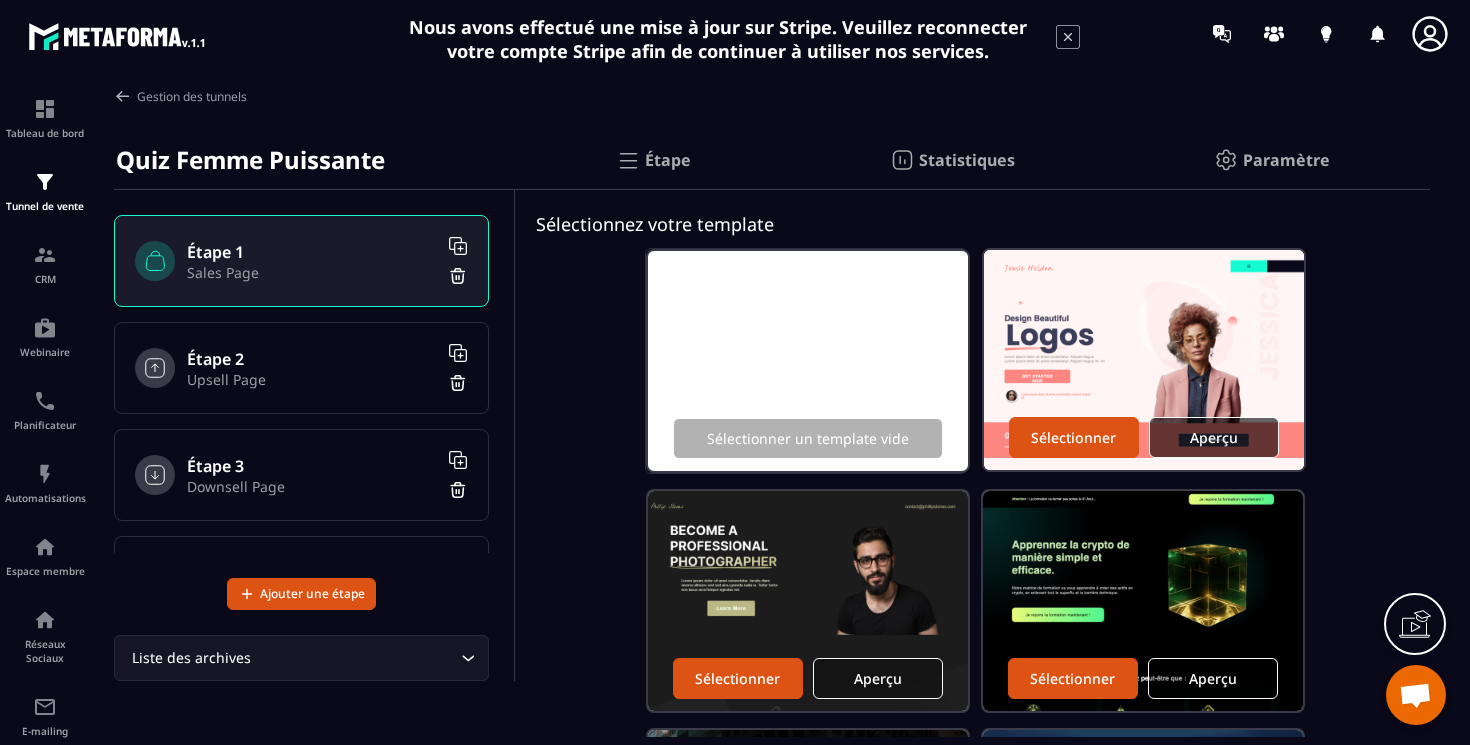 click on "Aperçu" at bounding box center [1214, 437] 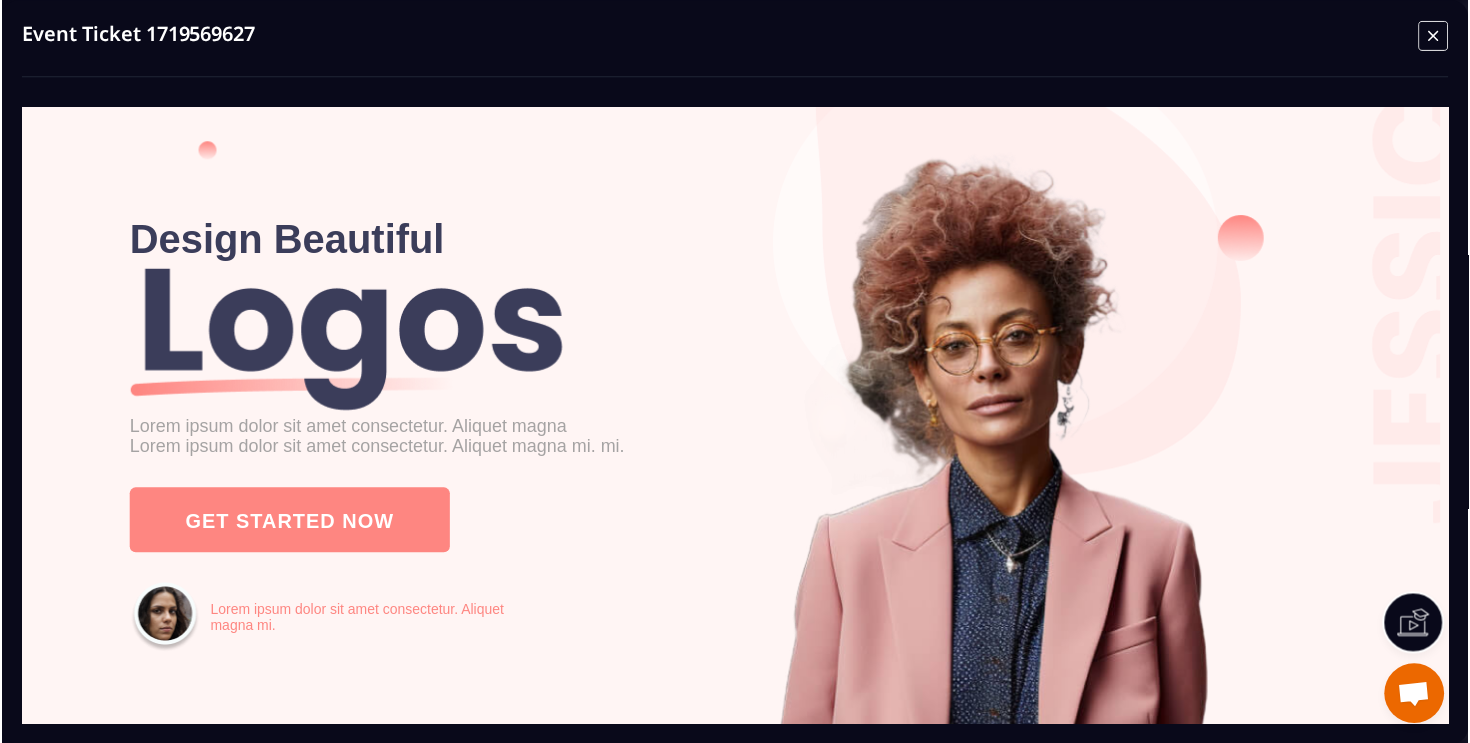 scroll, scrollTop: 216, scrollLeft: 0, axis: vertical 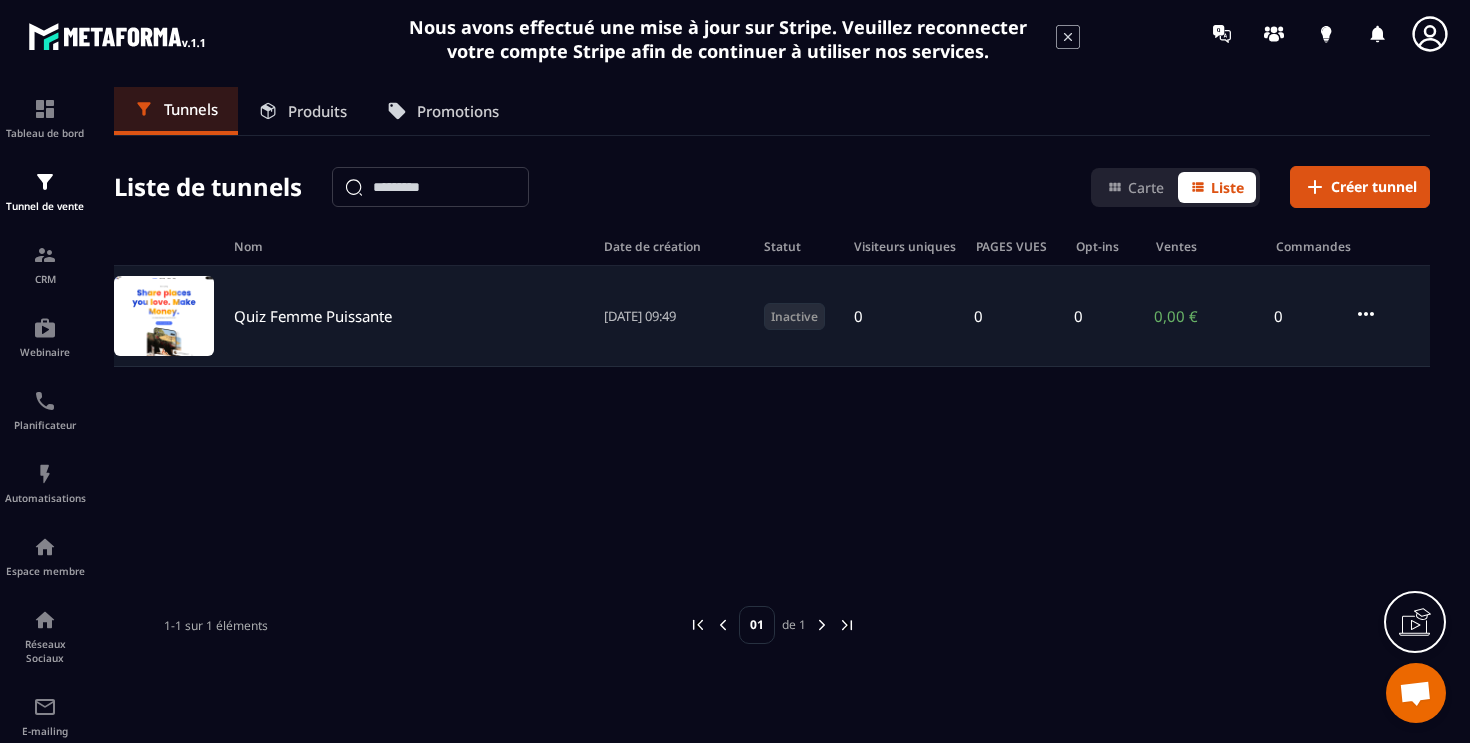 click on "Quiz Femme Puissante" at bounding box center [313, 316] 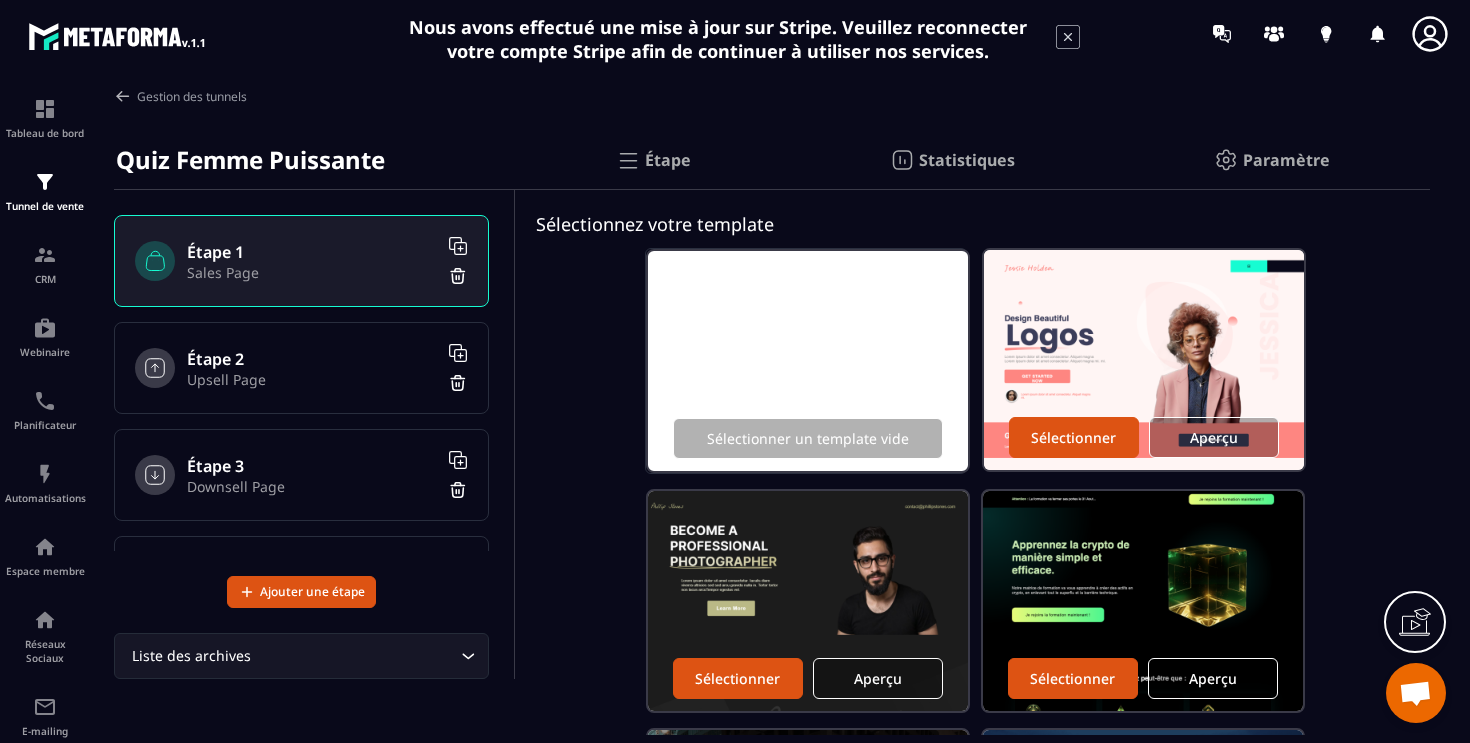 click on "Sélectionner un template vide Sélectionner Aperçu Sélectionner Aperçu Sélectionner Aperçu Sélectionner Aperçu Sélectionner Aperçu Sélectionner Aperçu Sélectionner Aperçu Sélectionner Aperçu" at bounding box center (973, 839) 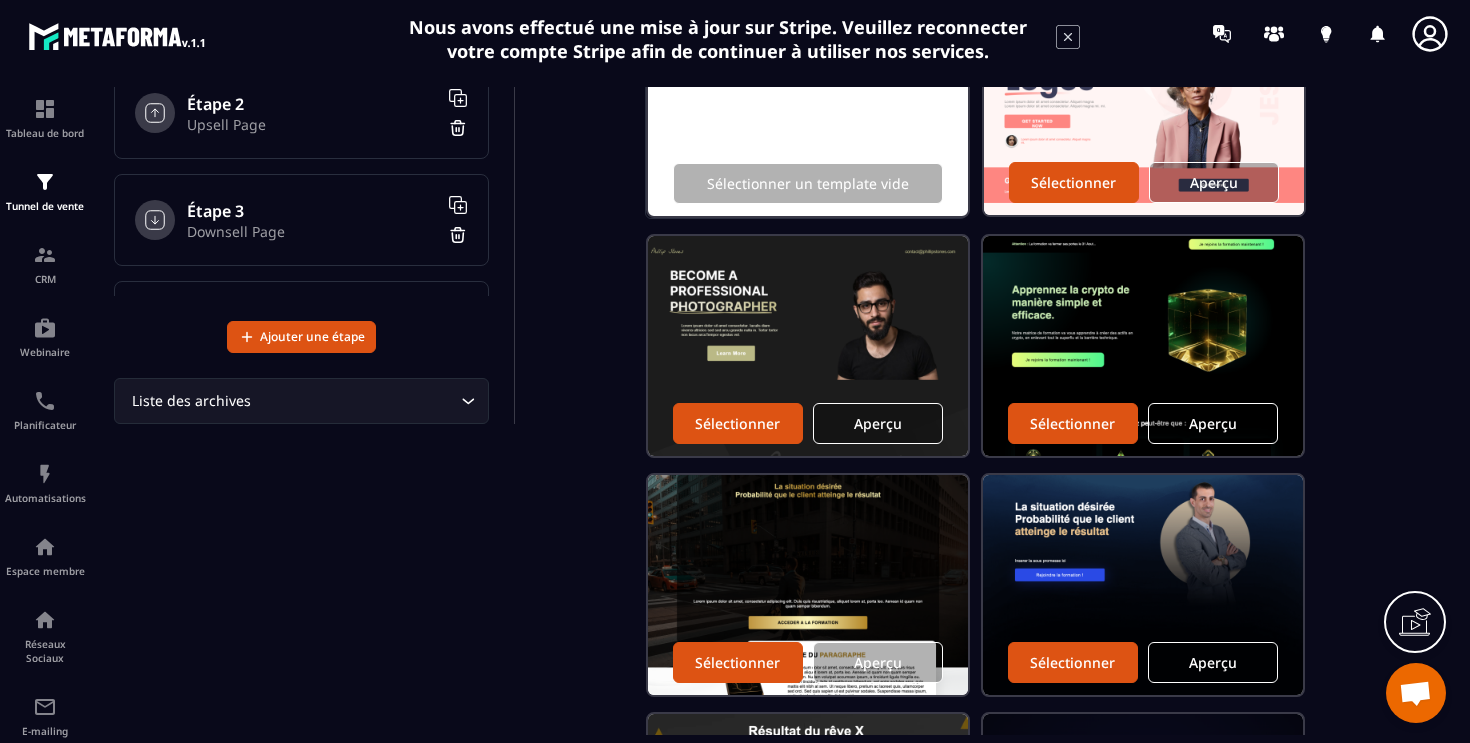scroll, scrollTop: 289, scrollLeft: 0, axis: vertical 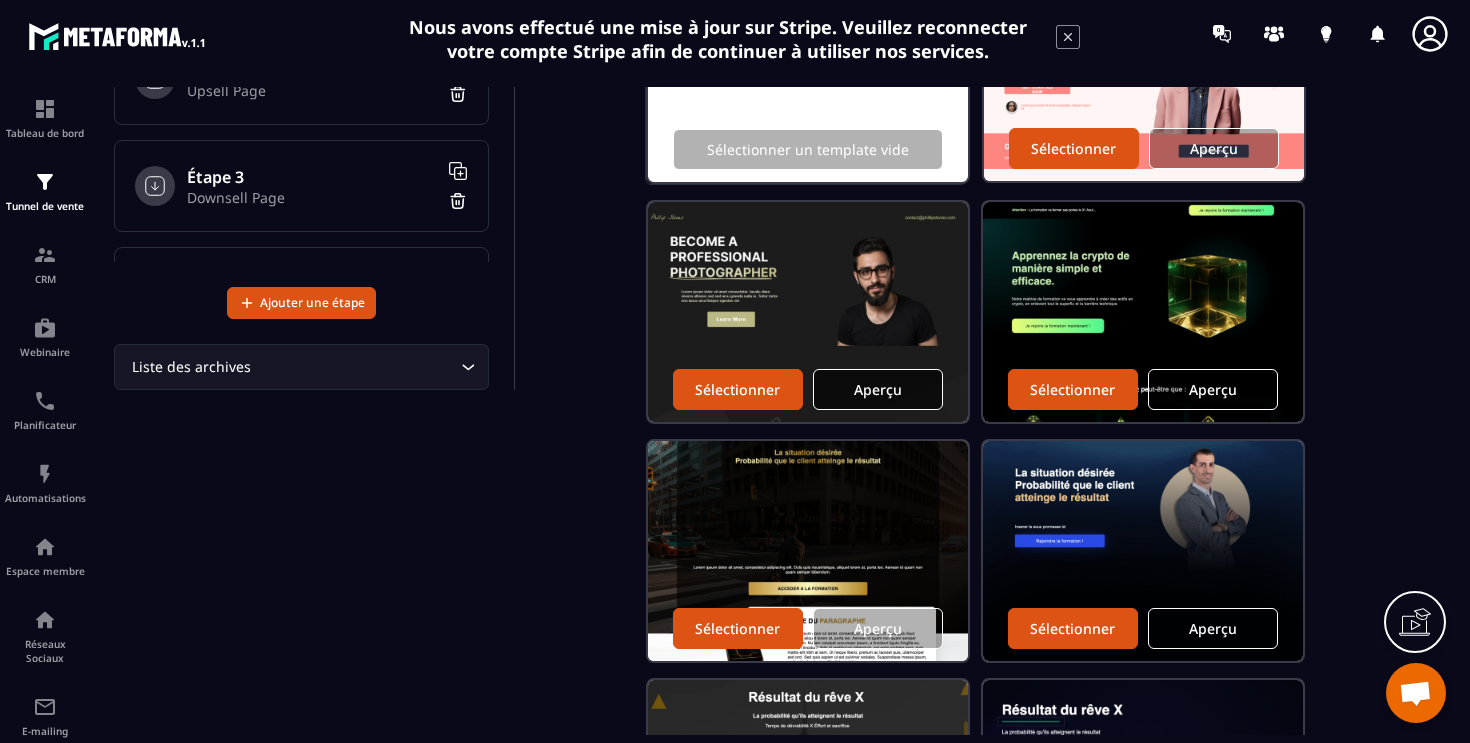 click on "Aperçu" at bounding box center [878, 389] 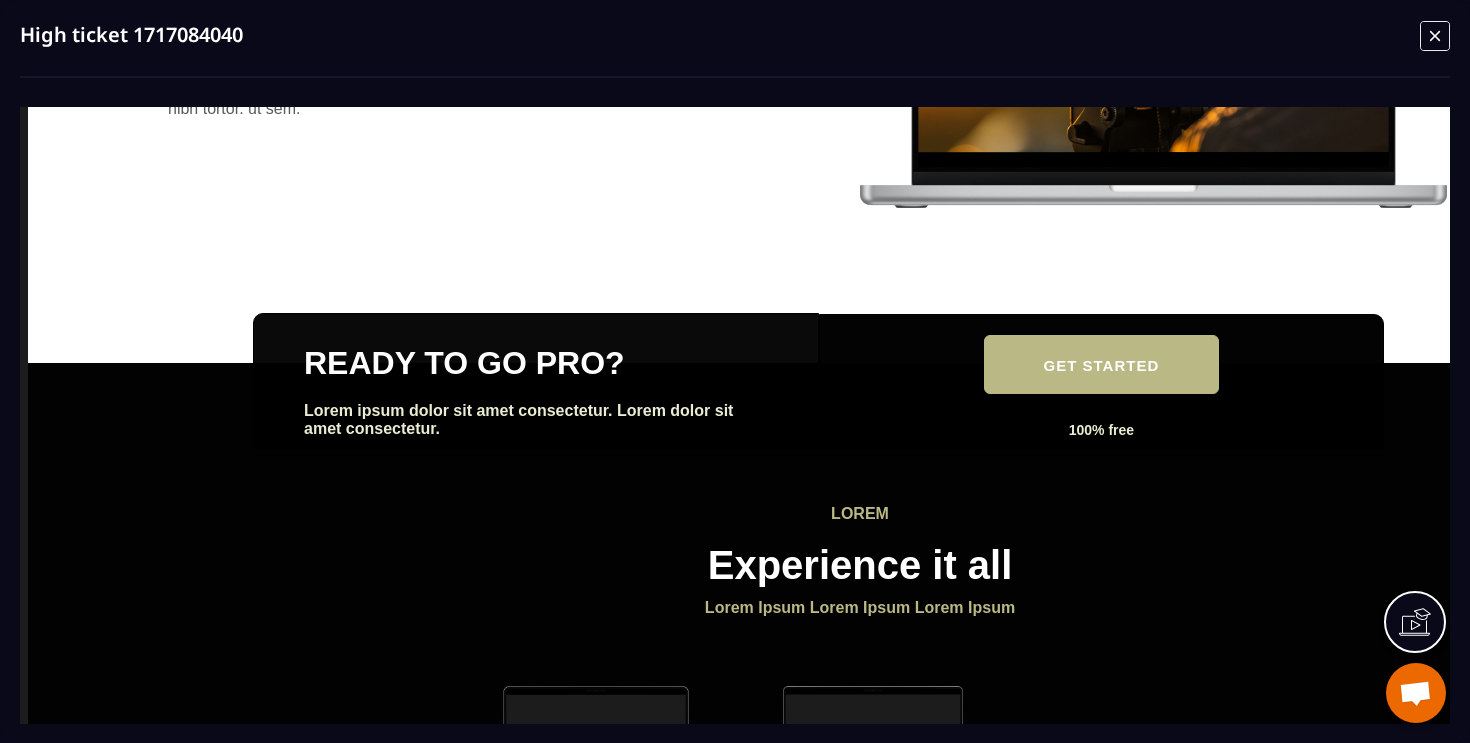 scroll, scrollTop: 2511, scrollLeft: 0, axis: vertical 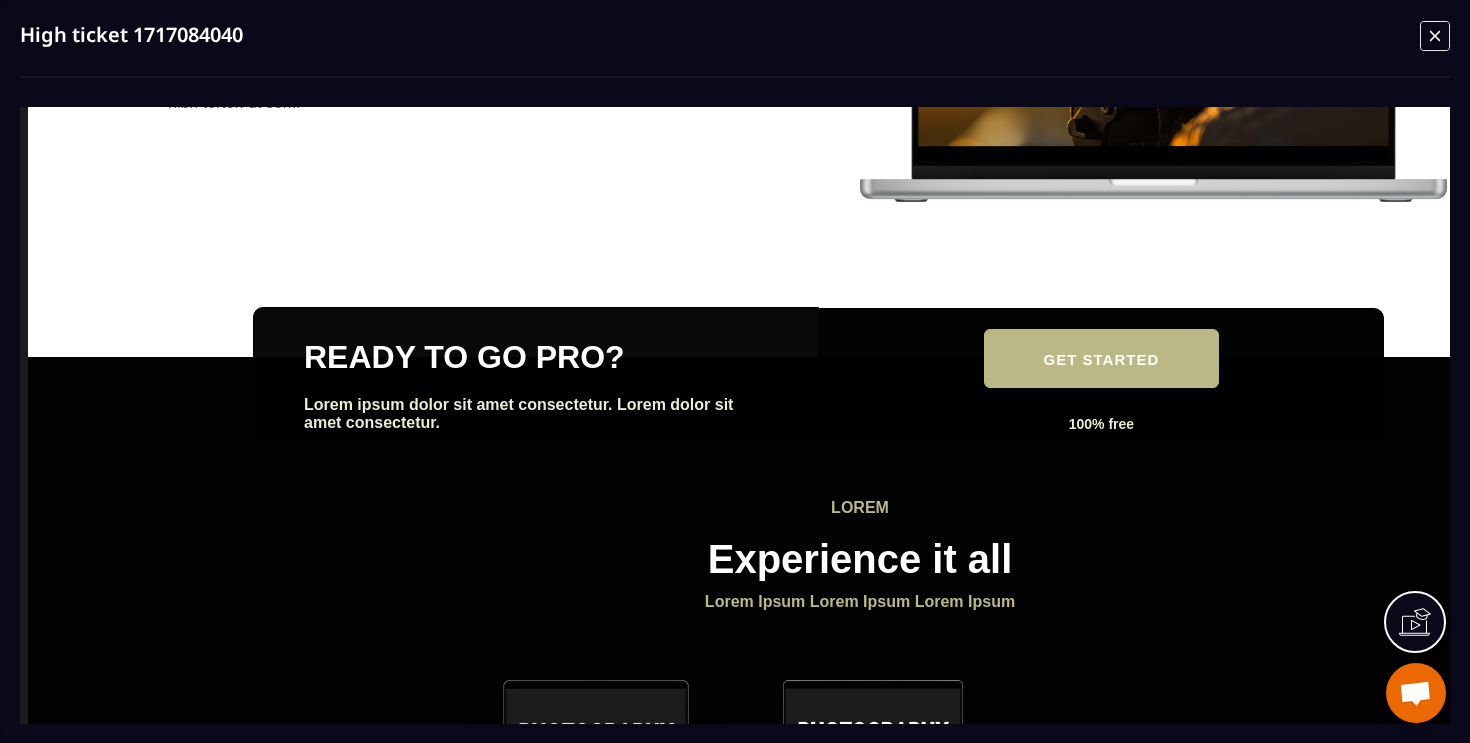 click 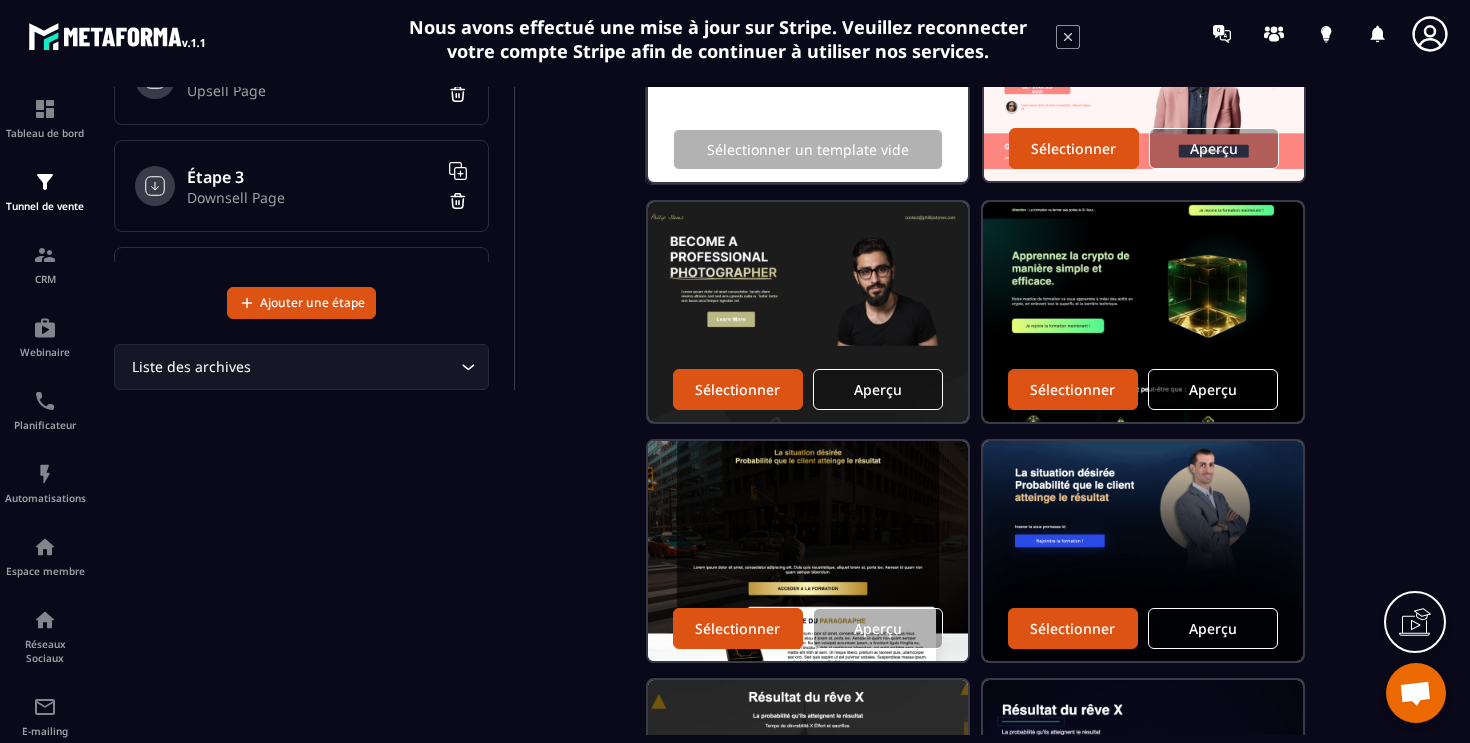 click on "Aperçu" at bounding box center [1213, 389] 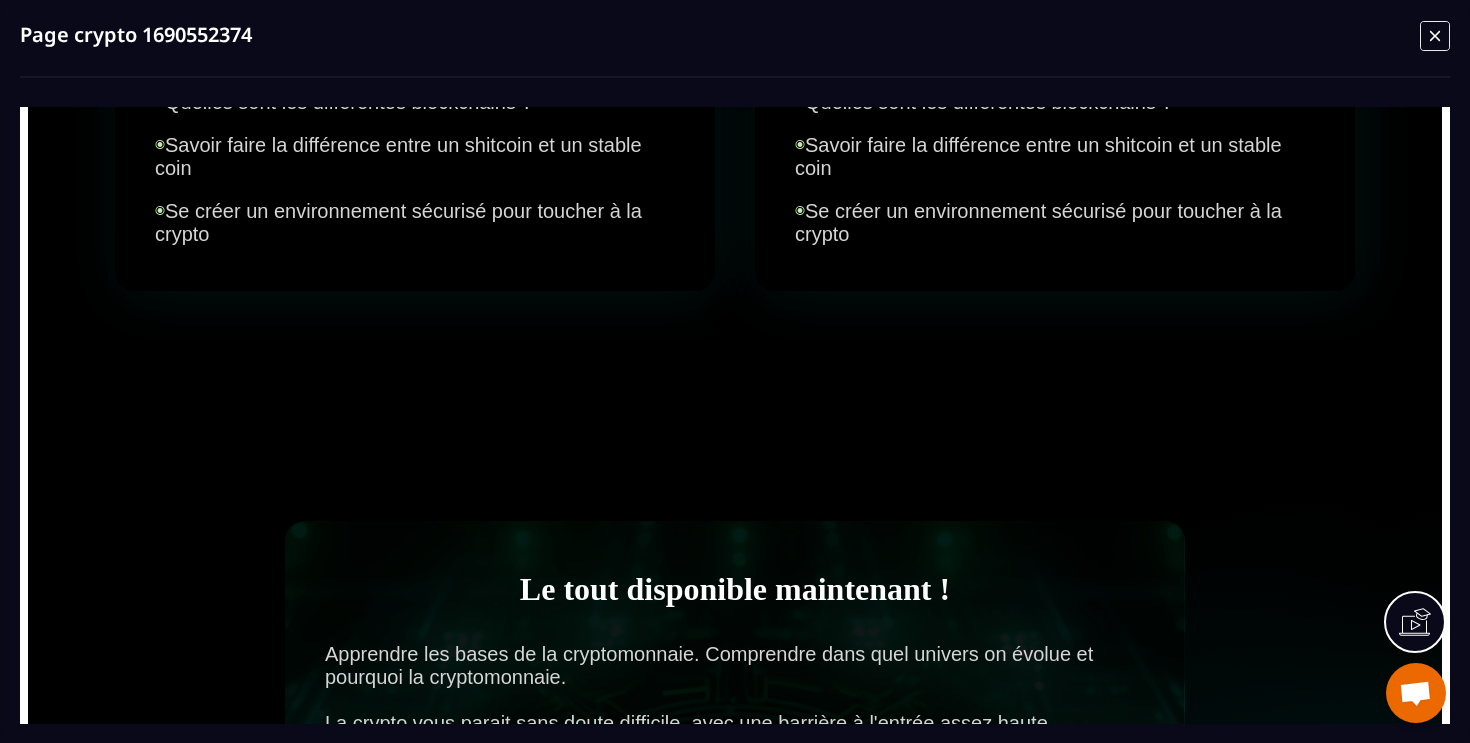 scroll, scrollTop: 6738, scrollLeft: 0, axis: vertical 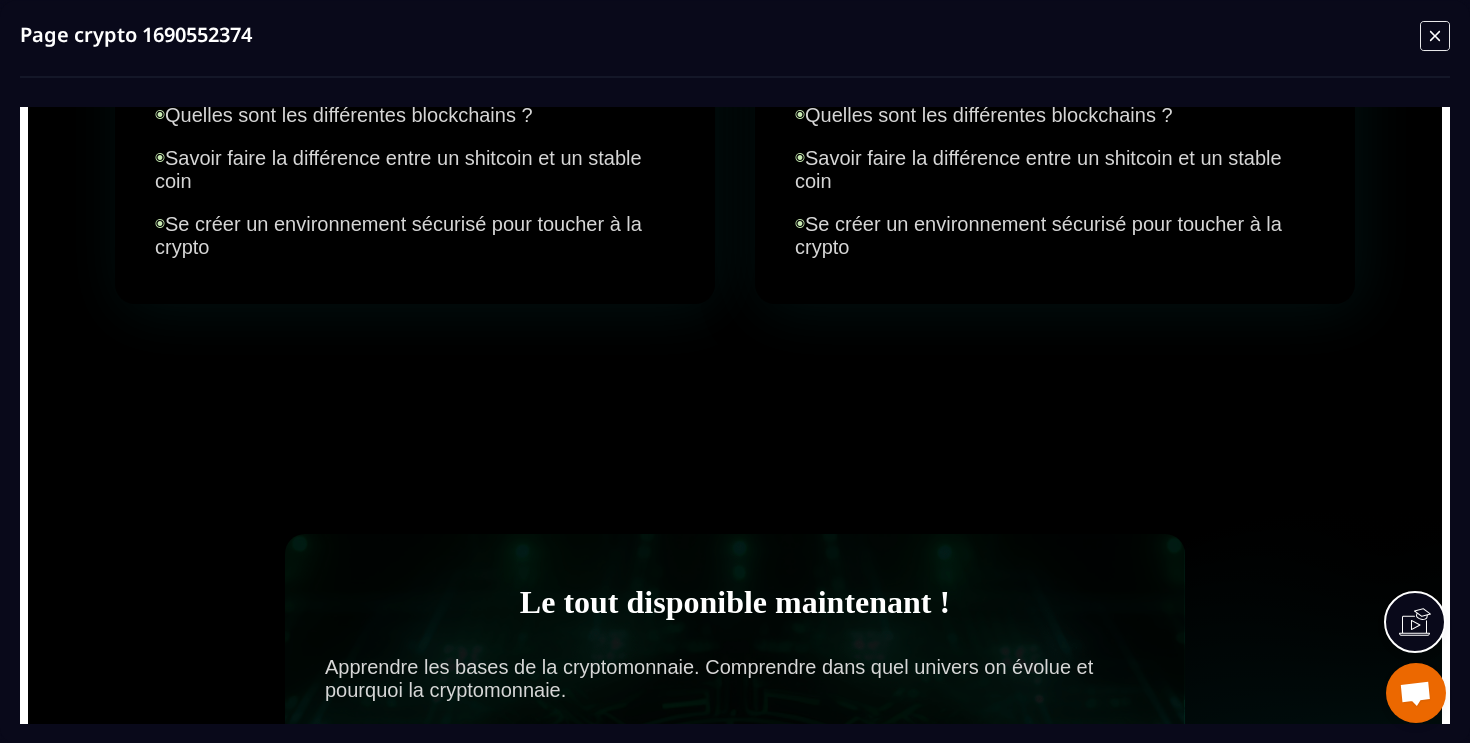 click 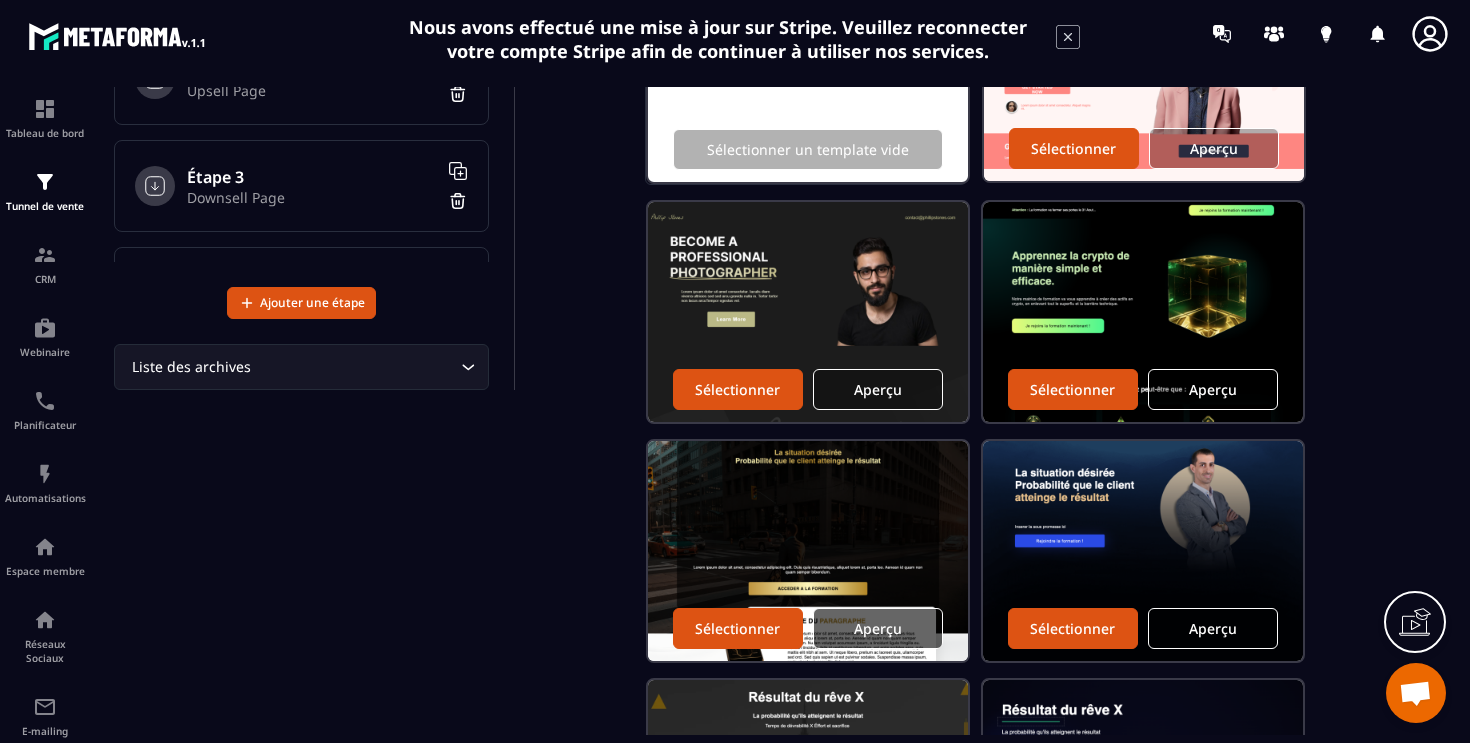 click on "Aperçu" at bounding box center [878, 628] 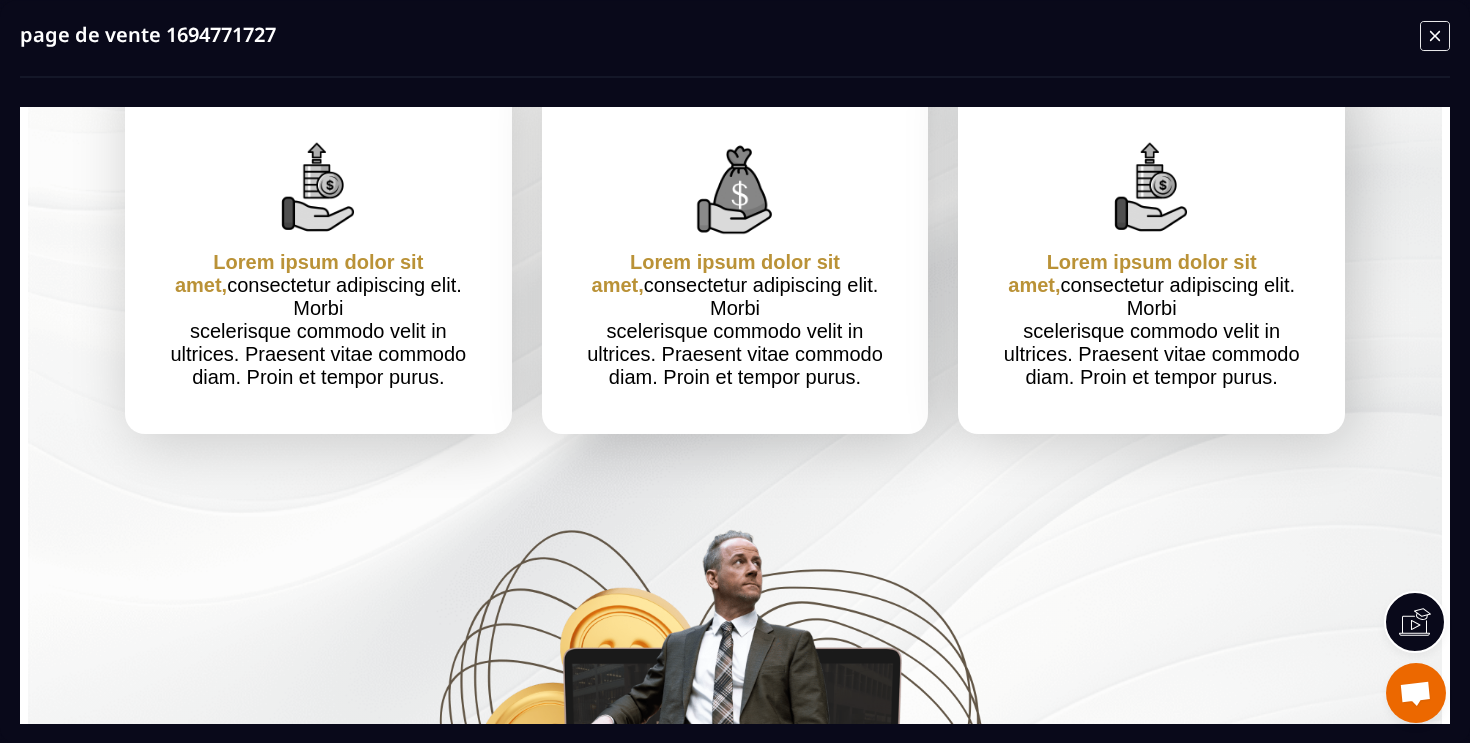 scroll, scrollTop: 2532, scrollLeft: 0, axis: vertical 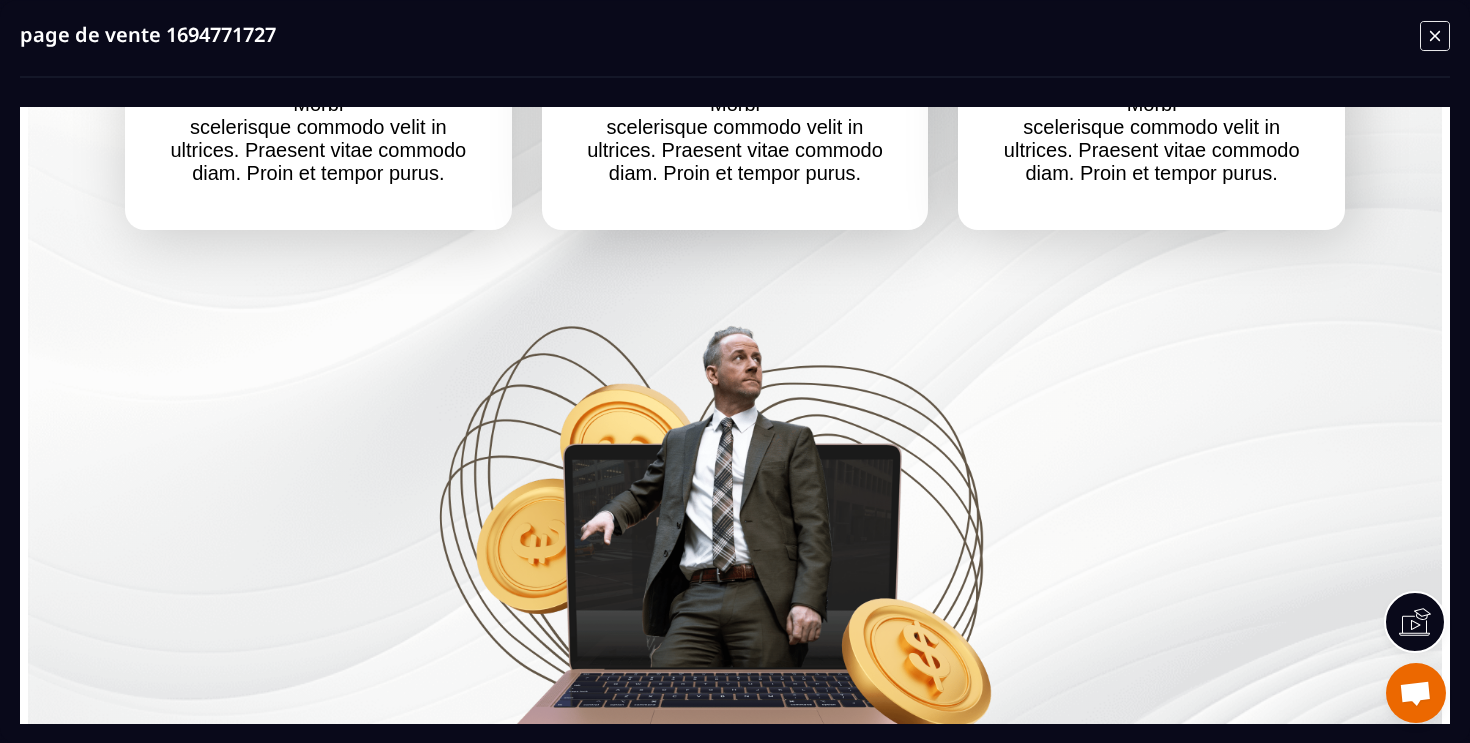click 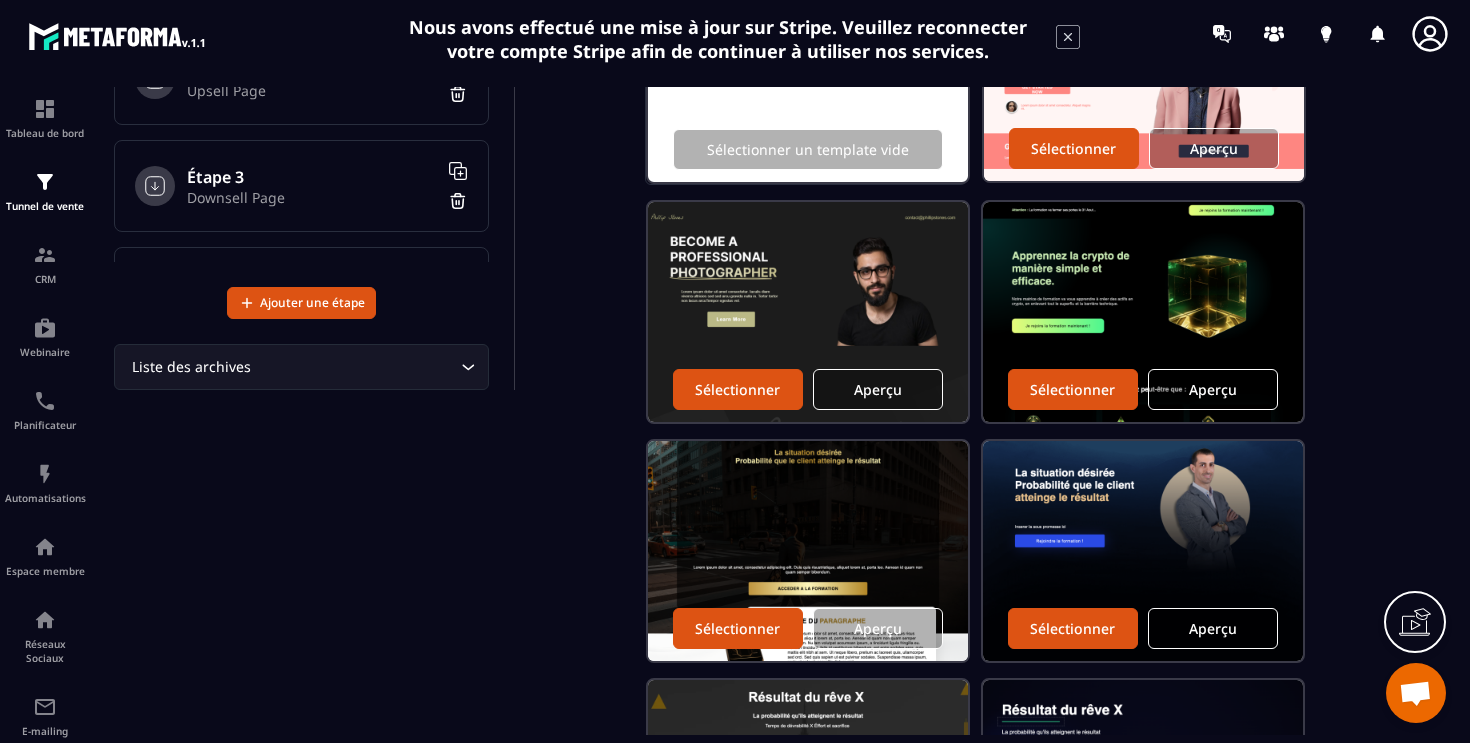 click on "Aperçu" at bounding box center [1213, 628] 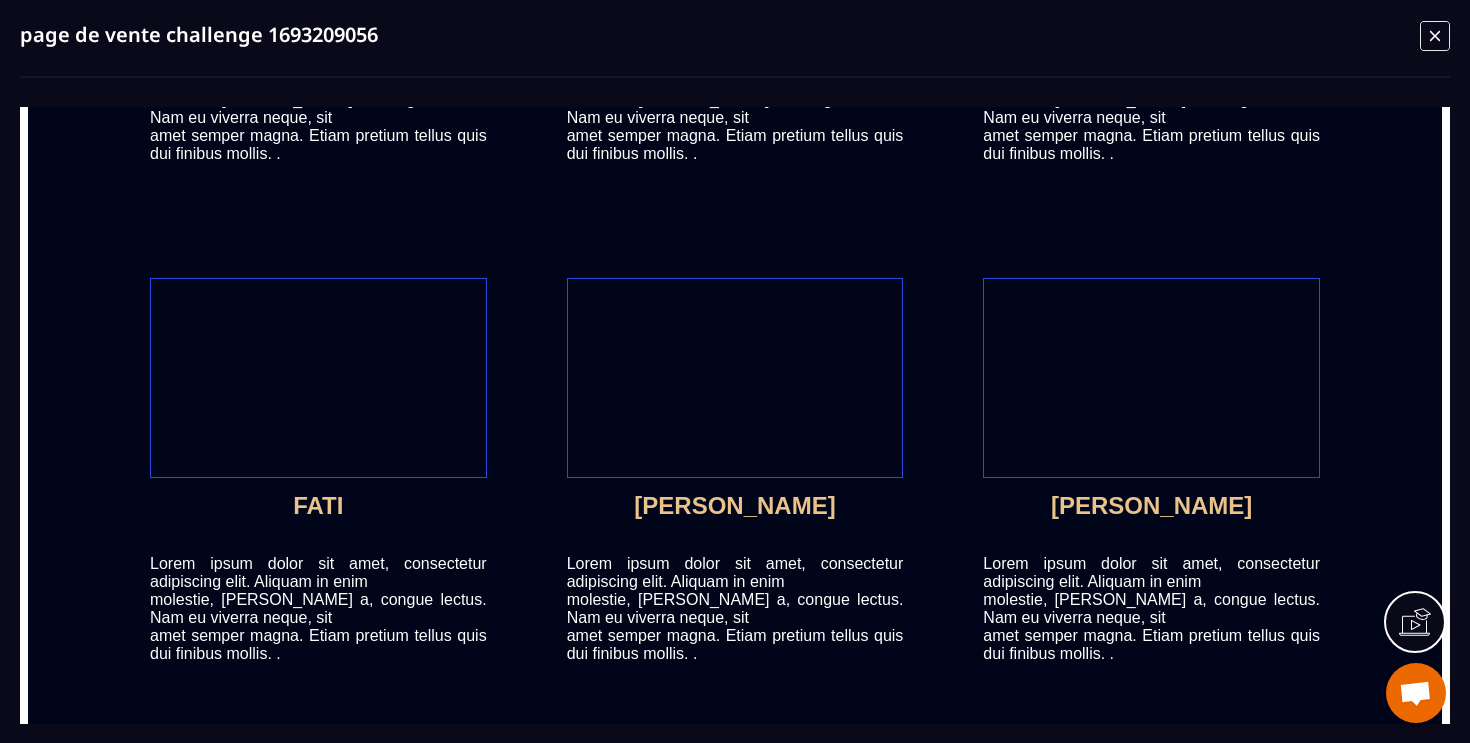 scroll, scrollTop: 7177, scrollLeft: 0, axis: vertical 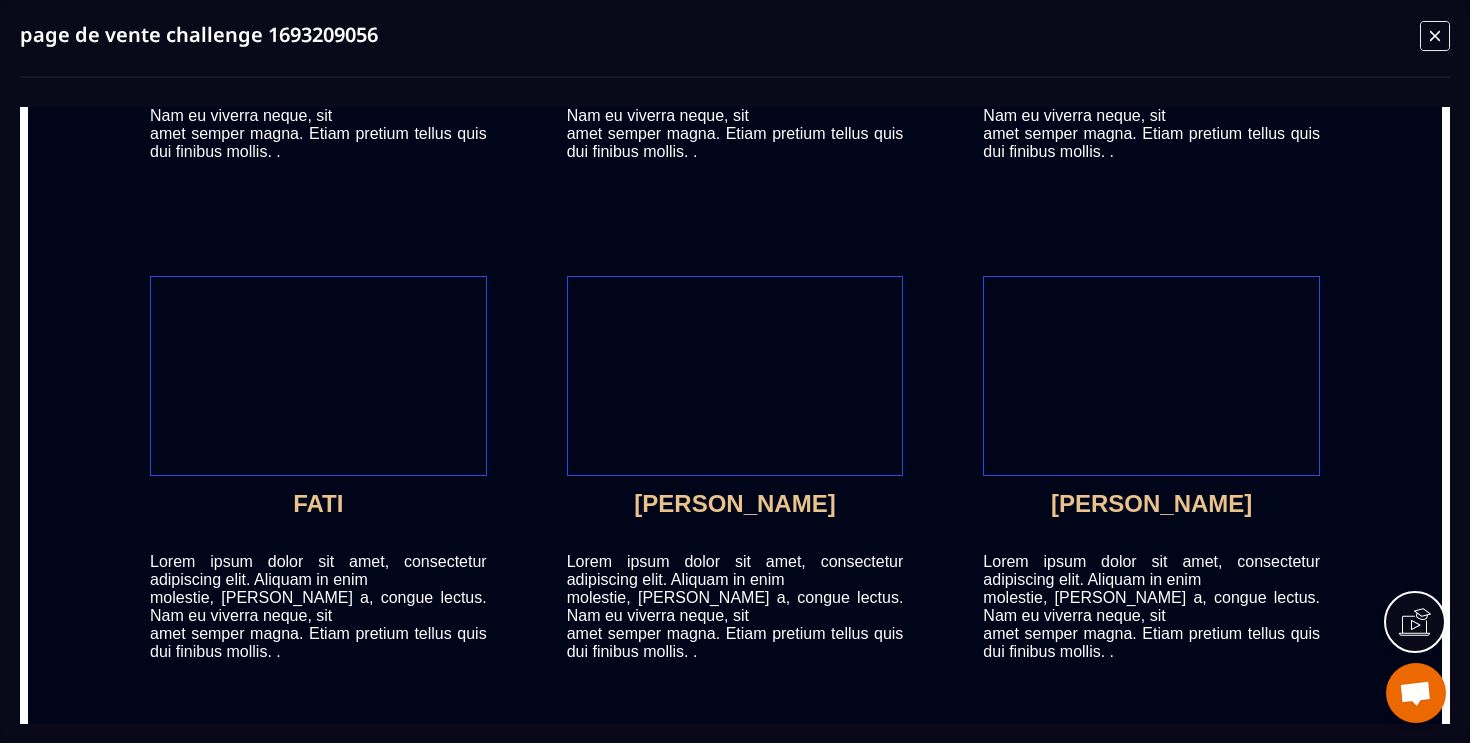 click 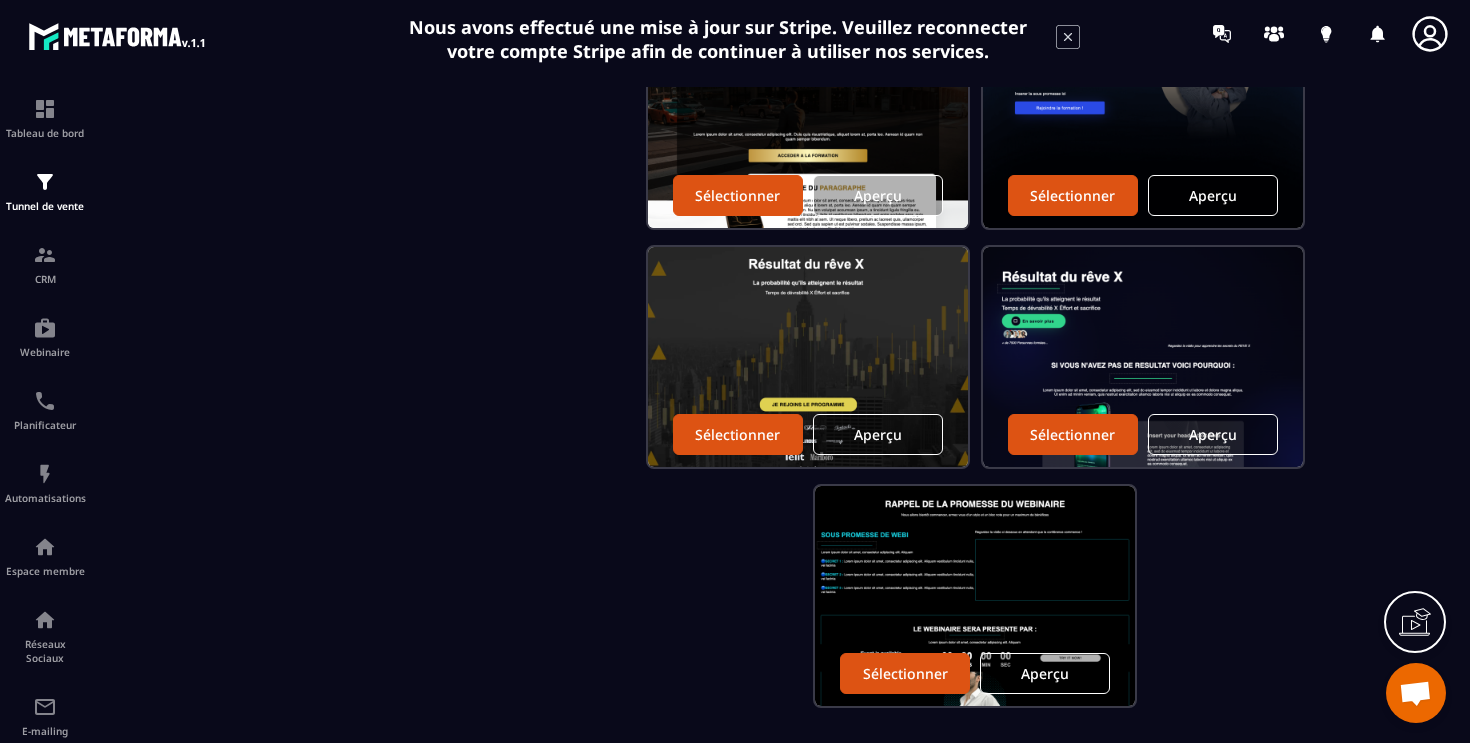 scroll, scrollTop: 775, scrollLeft: 0, axis: vertical 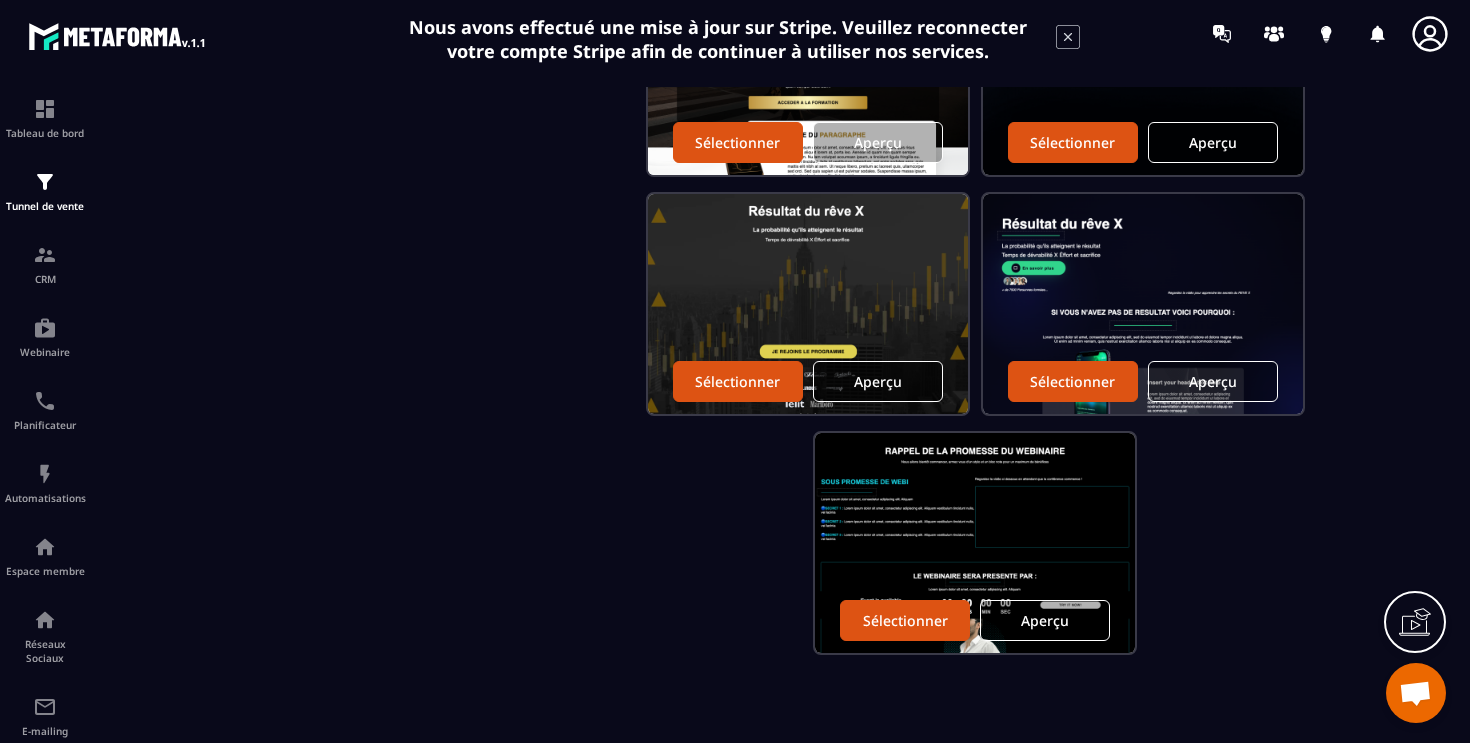 click on "Aperçu" at bounding box center (878, 381) 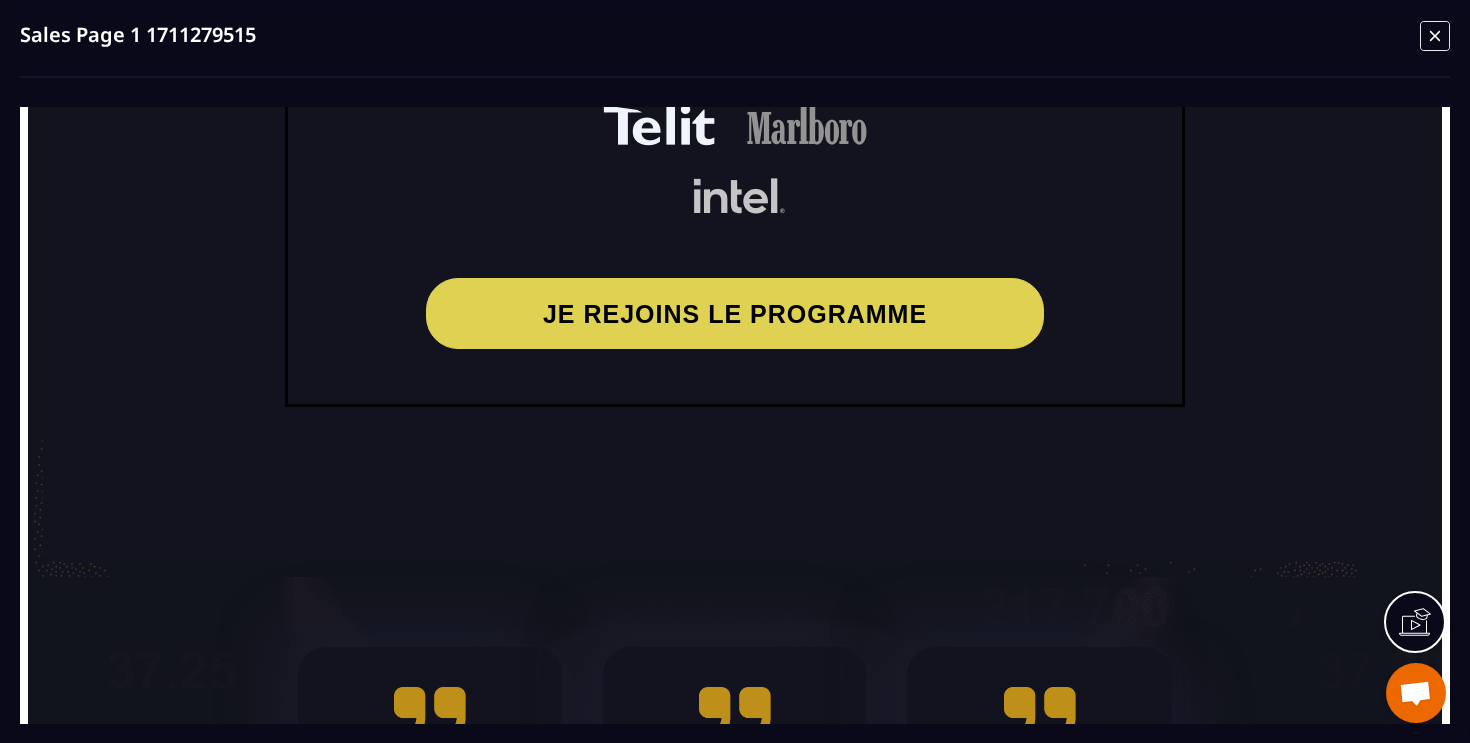 scroll, scrollTop: 6978, scrollLeft: 0, axis: vertical 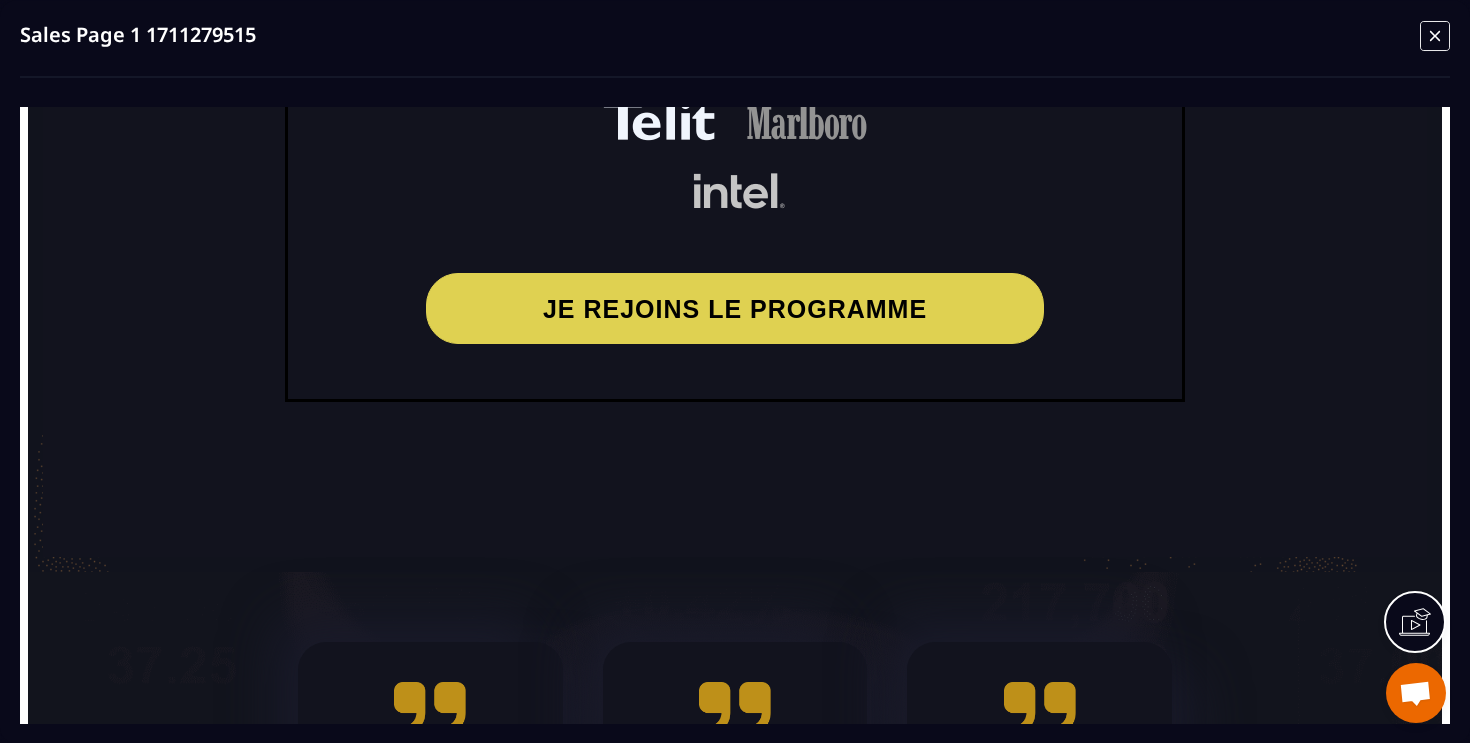 click 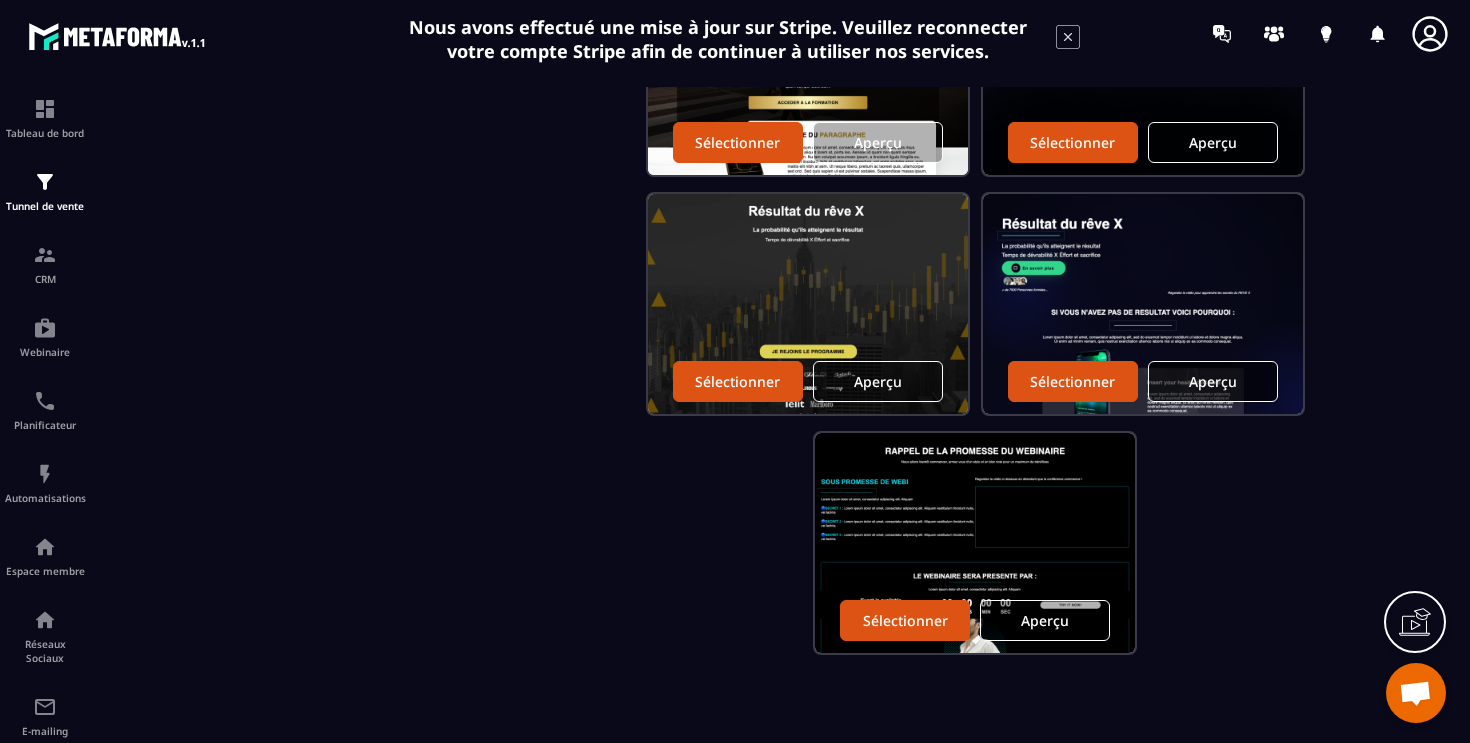 click on "Aperçu" at bounding box center (1213, 381) 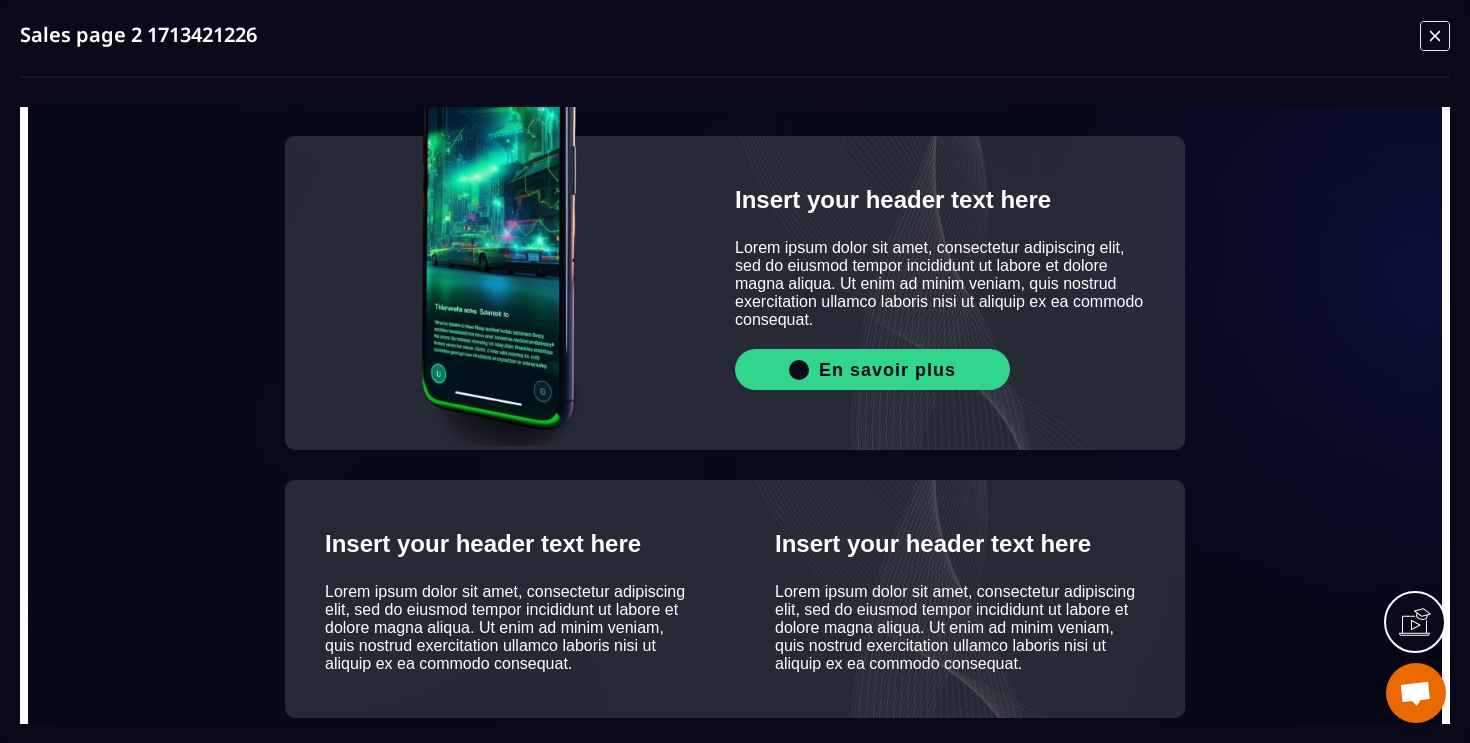 scroll, scrollTop: 720, scrollLeft: 0, axis: vertical 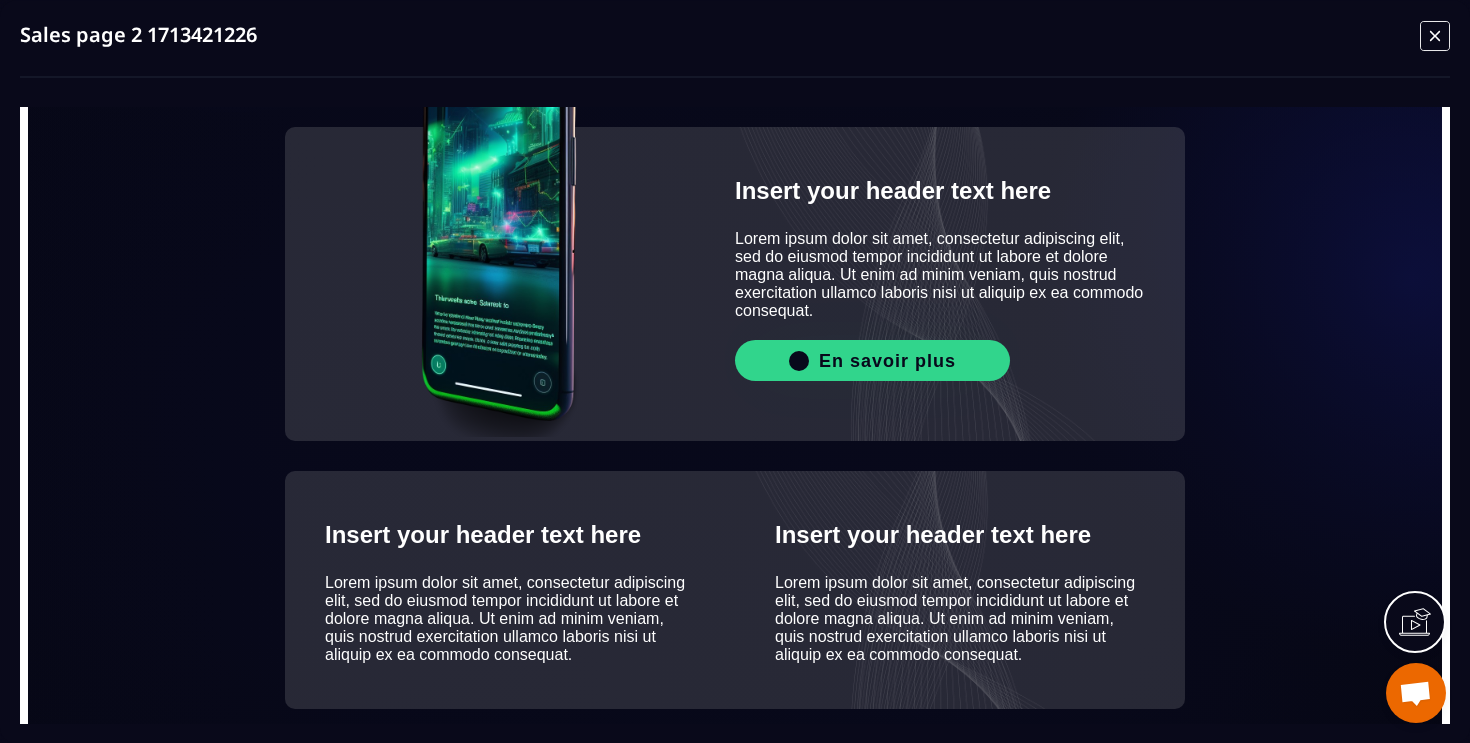 click 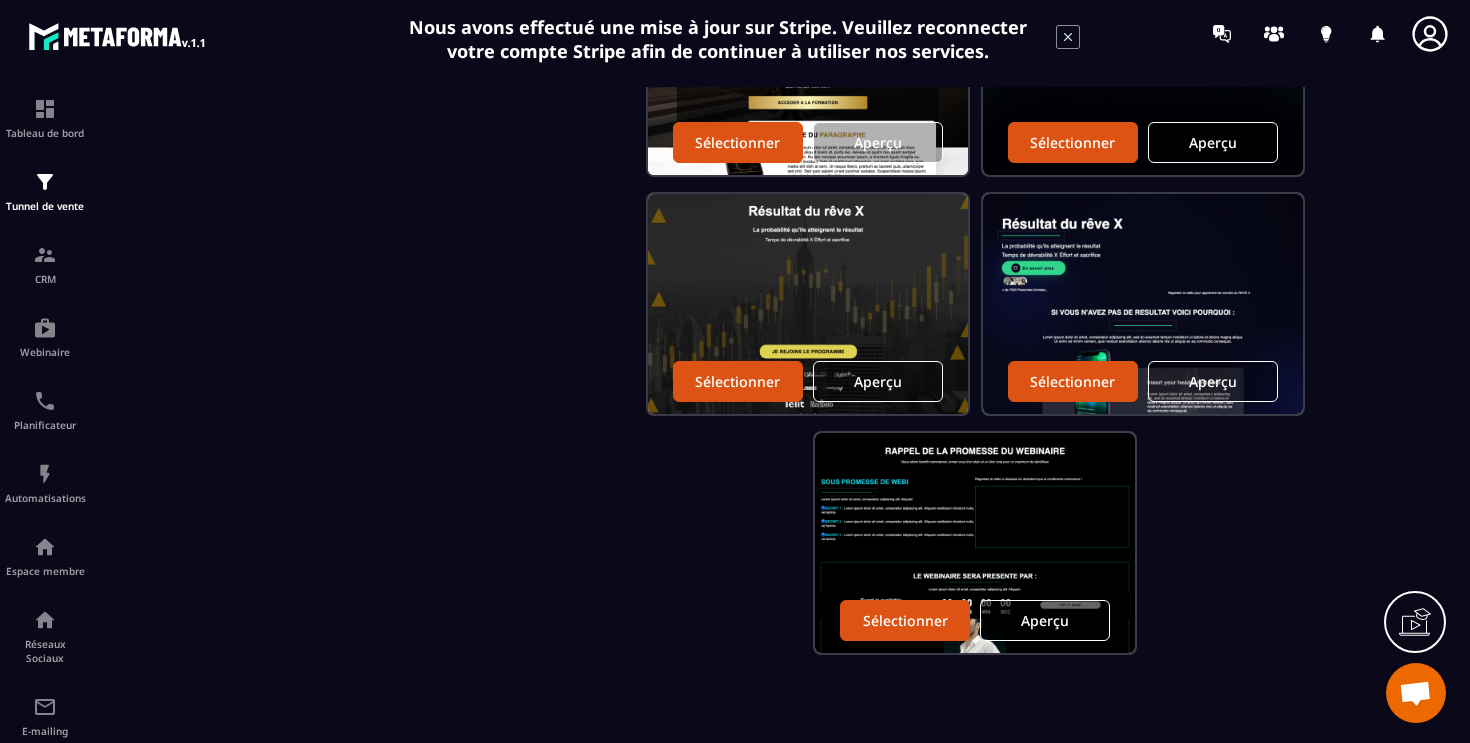 click on "Aperçu" at bounding box center [1045, 620] 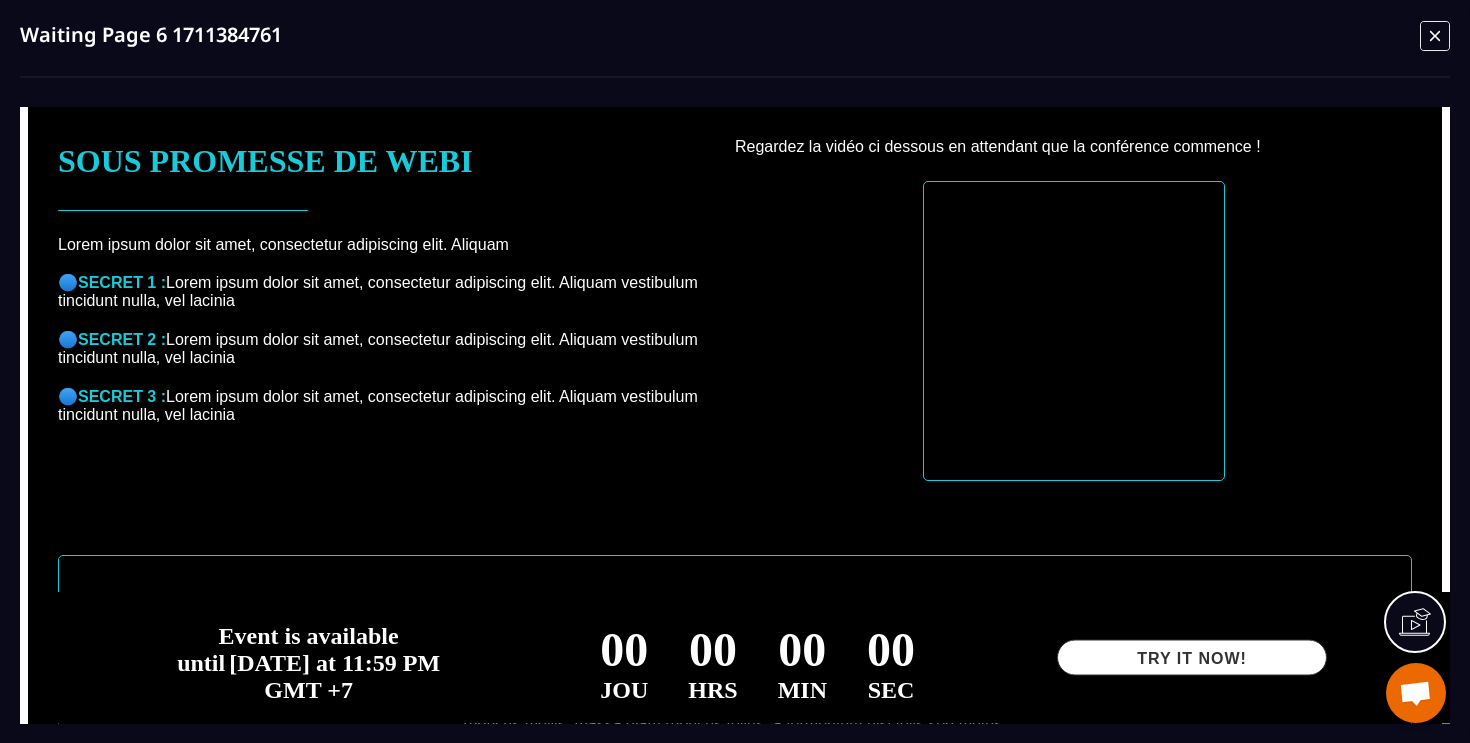 scroll, scrollTop: 196, scrollLeft: 0, axis: vertical 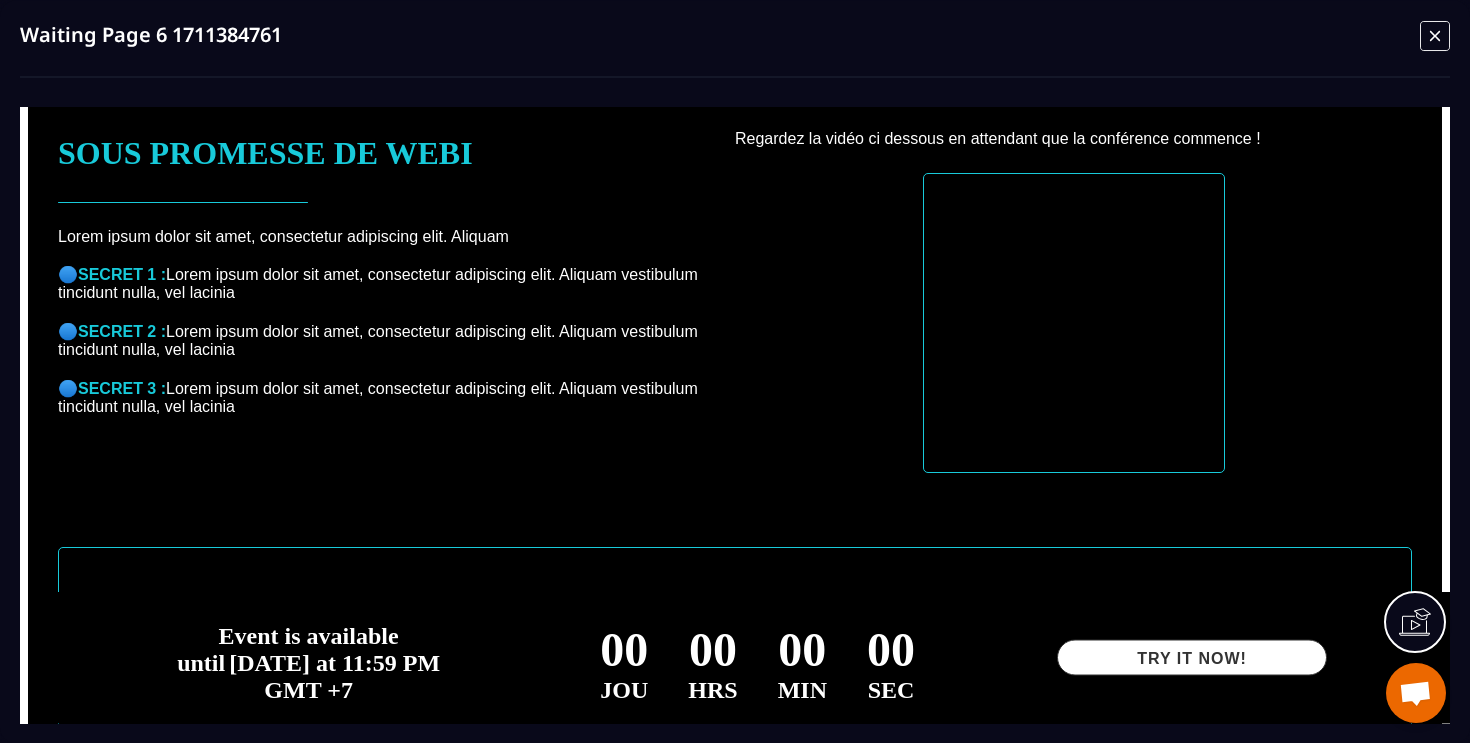 click 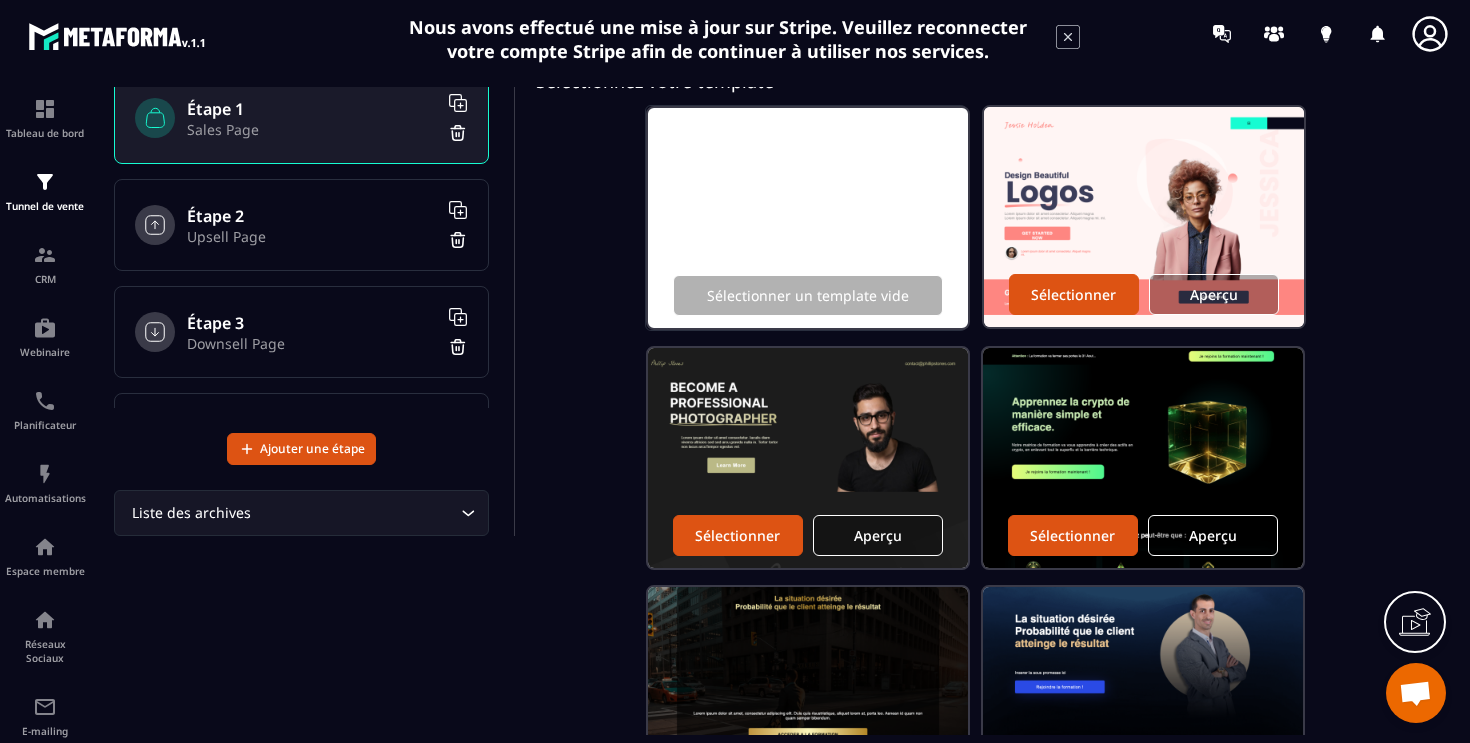 scroll, scrollTop: 152, scrollLeft: 0, axis: vertical 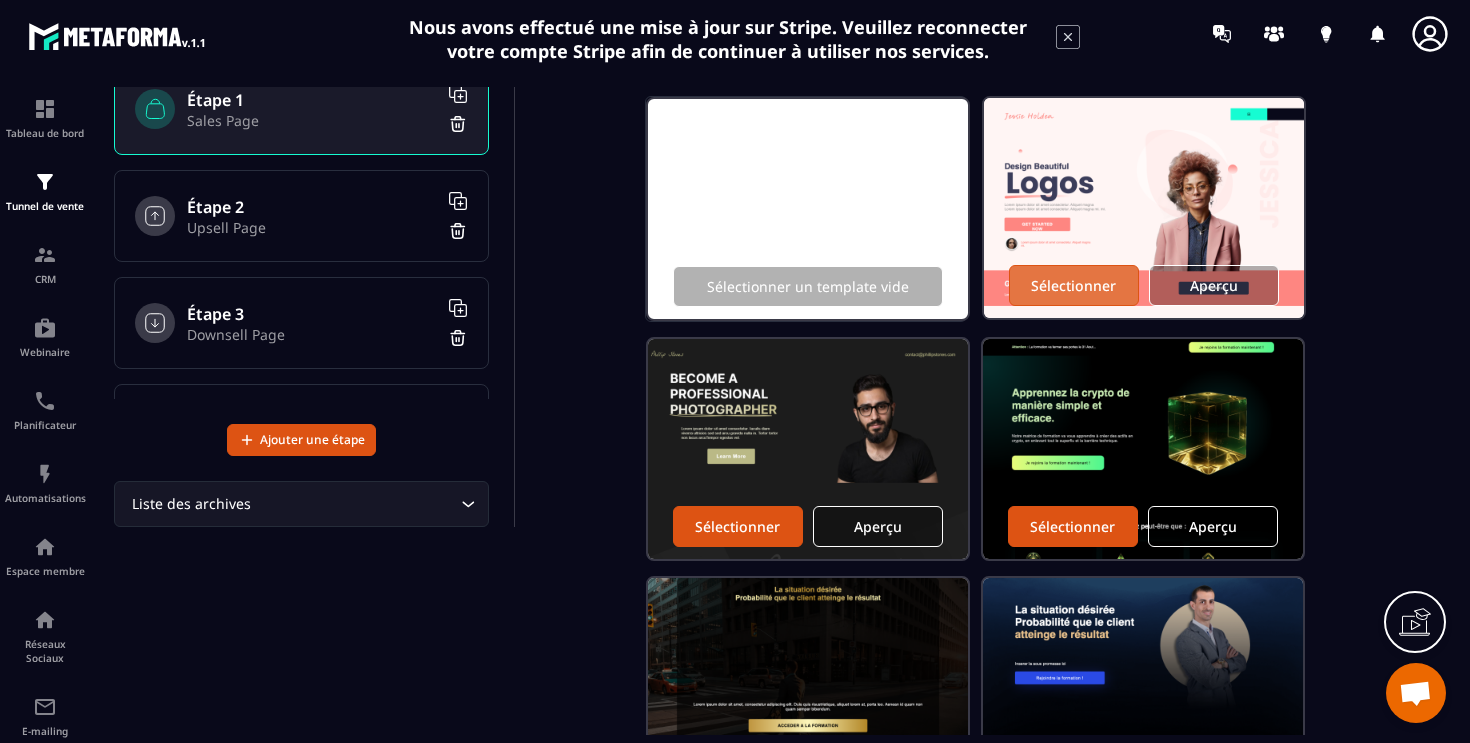 click on "Sélectionner" at bounding box center (1073, 285) 